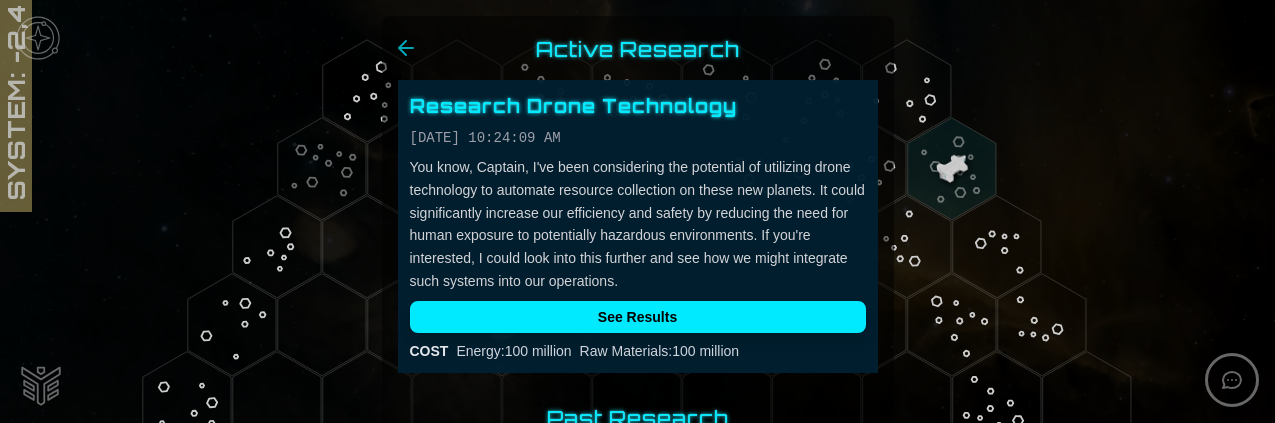 scroll, scrollTop: 0, scrollLeft: 0, axis: both 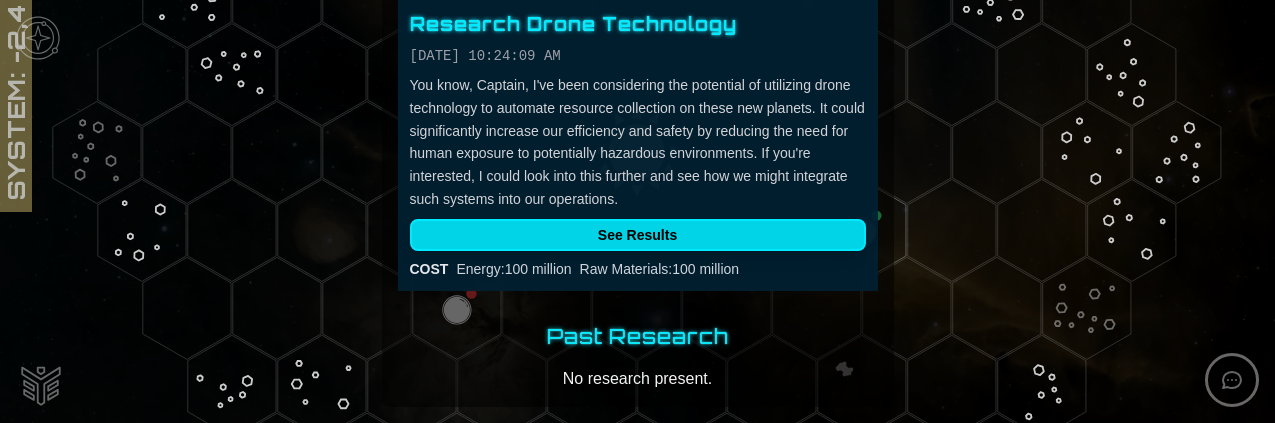 click on "See Results" at bounding box center [638, 235] 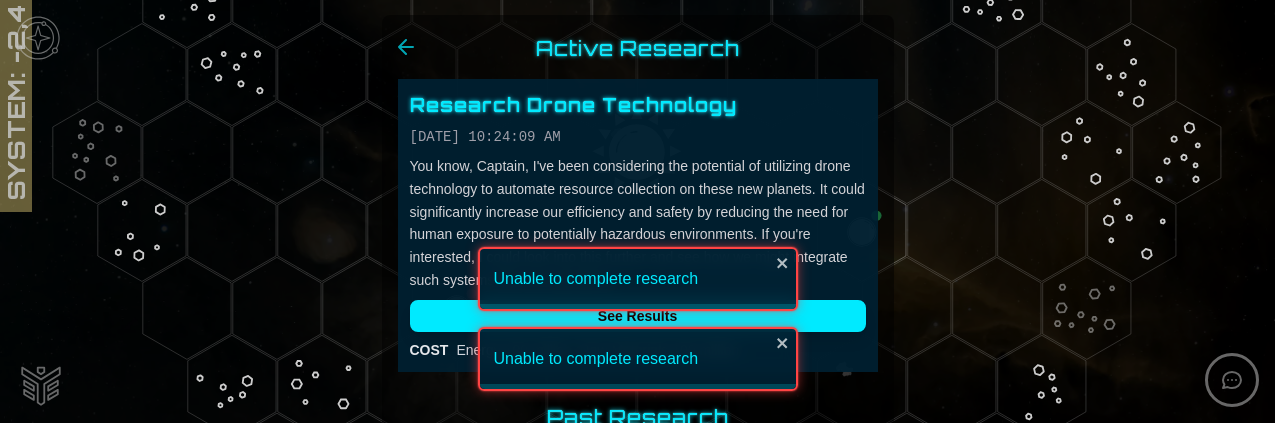 scroll, scrollTop: 0, scrollLeft: 0, axis: both 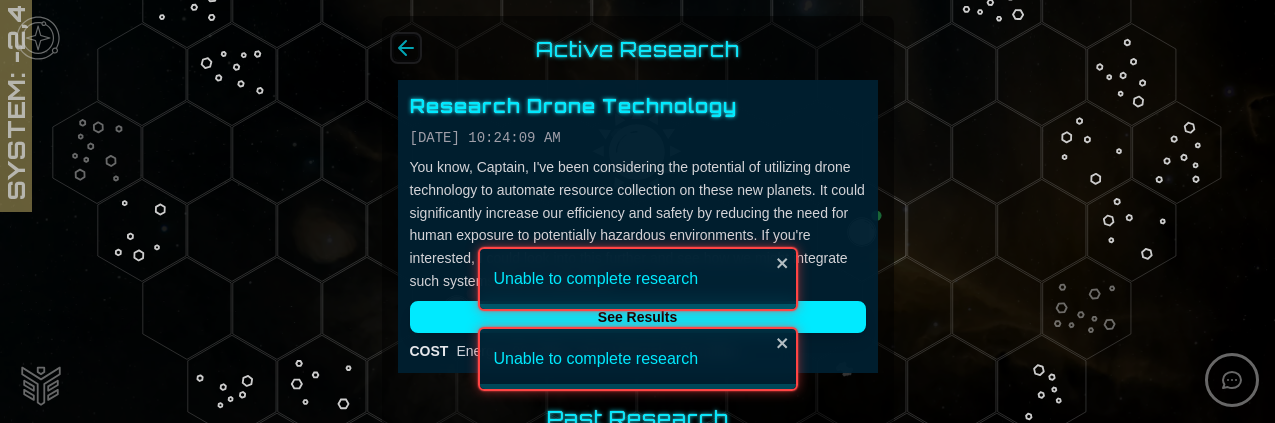click 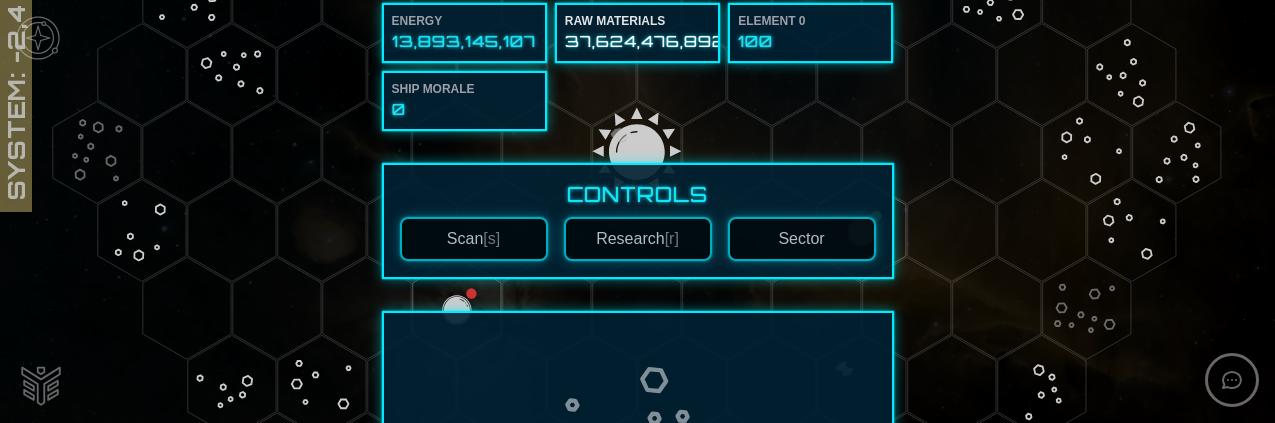 scroll, scrollTop: 0, scrollLeft: 0, axis: both 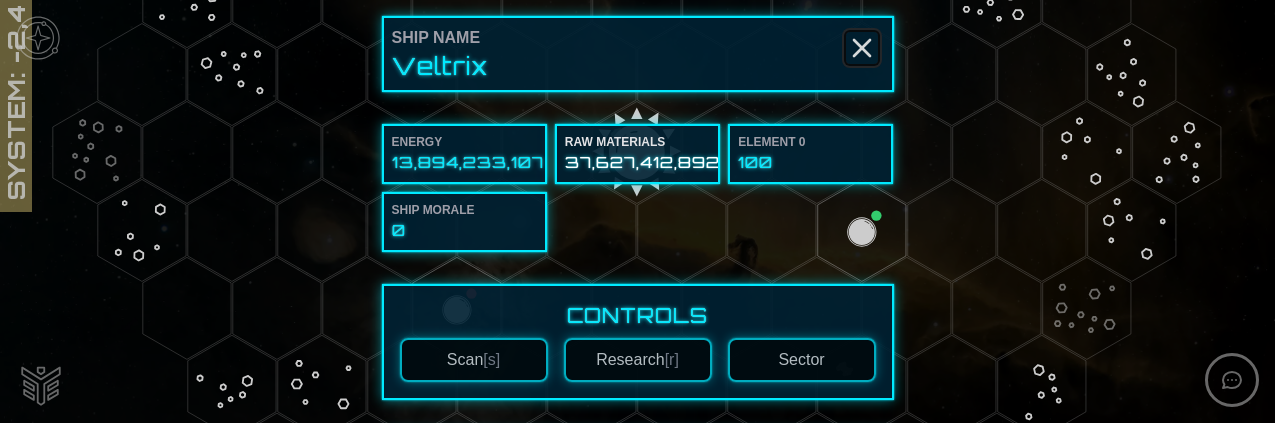 click 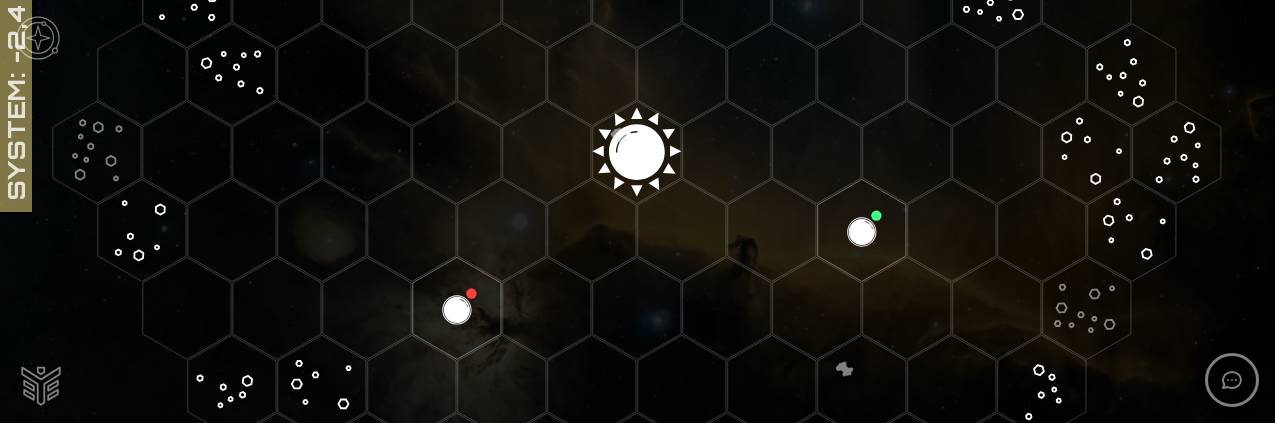 click at bounding box center [41, 384] 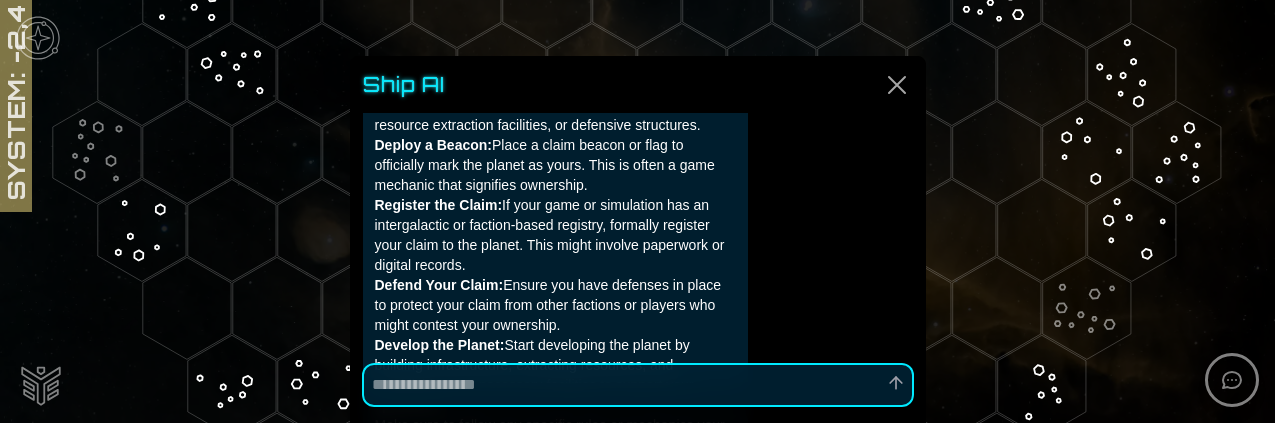 scroll, scrollTop: 6086, scrollLeft: 0, axis: vertical 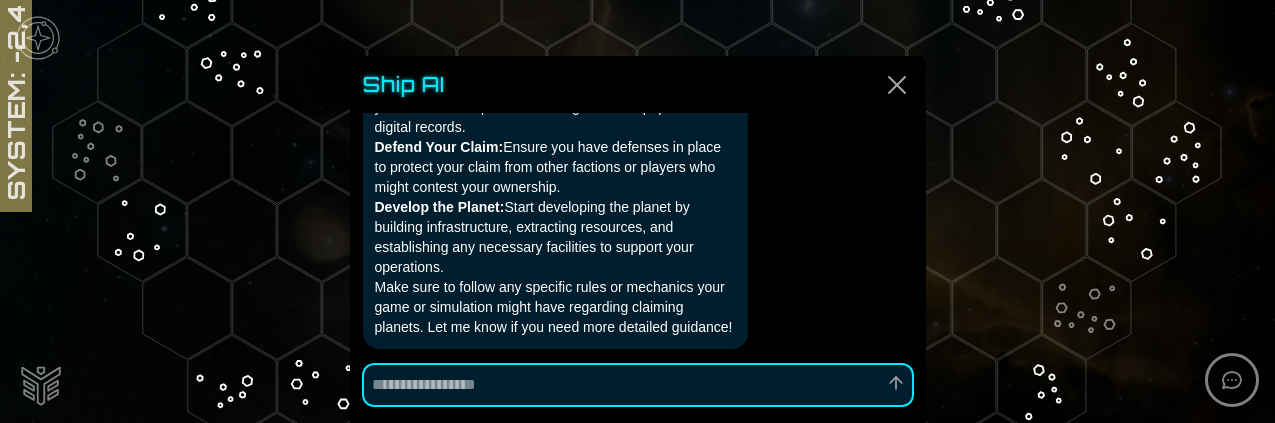 type on "*" 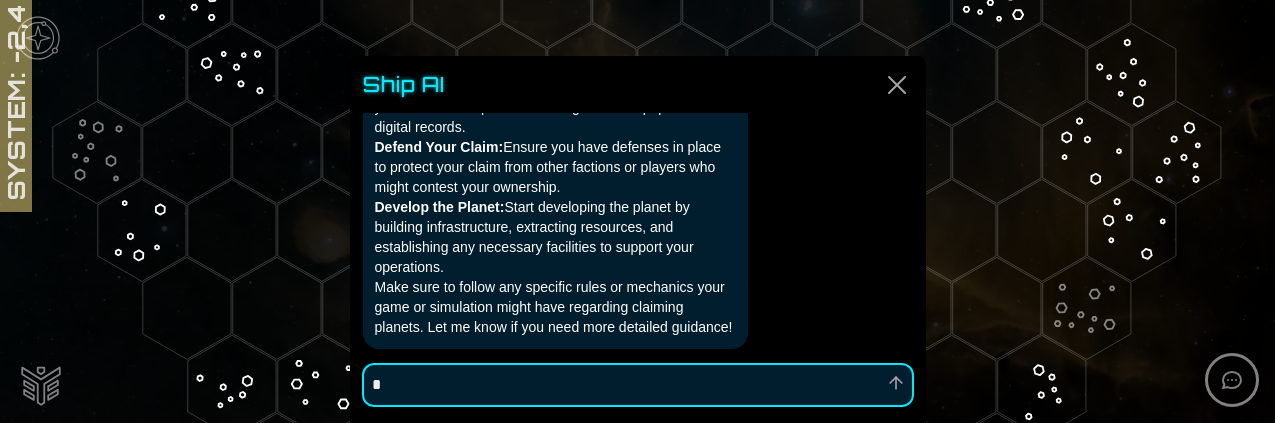 type on "*" 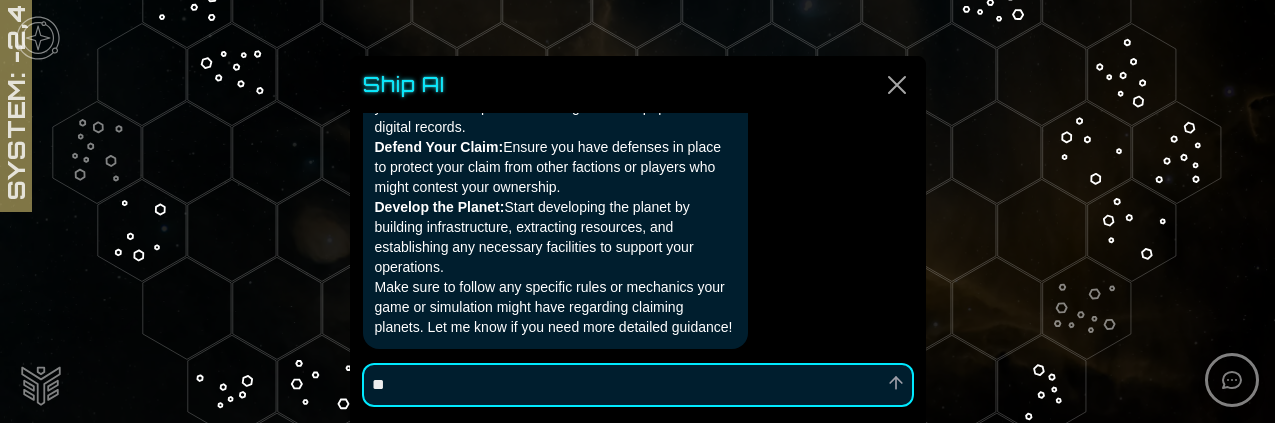 type on "*" 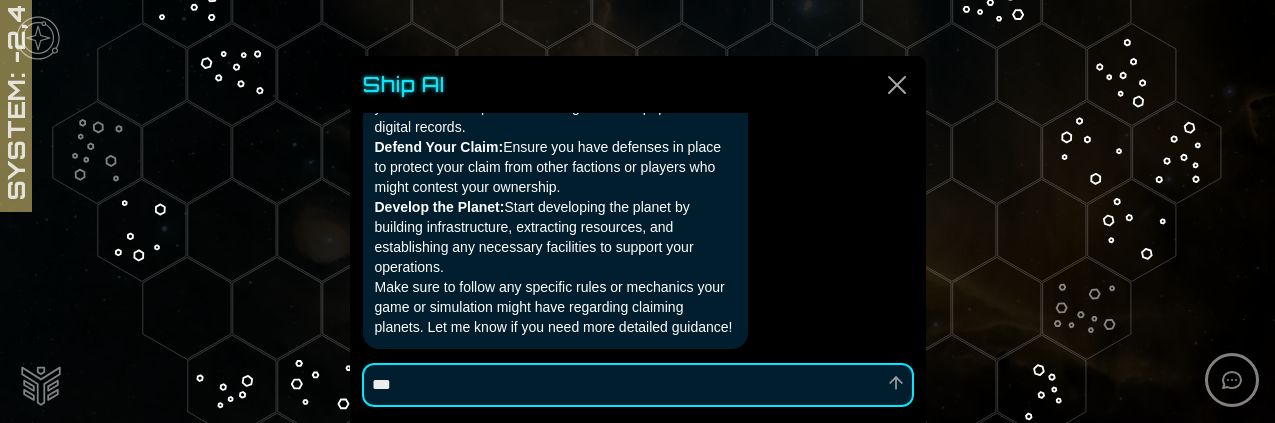 type on "*" 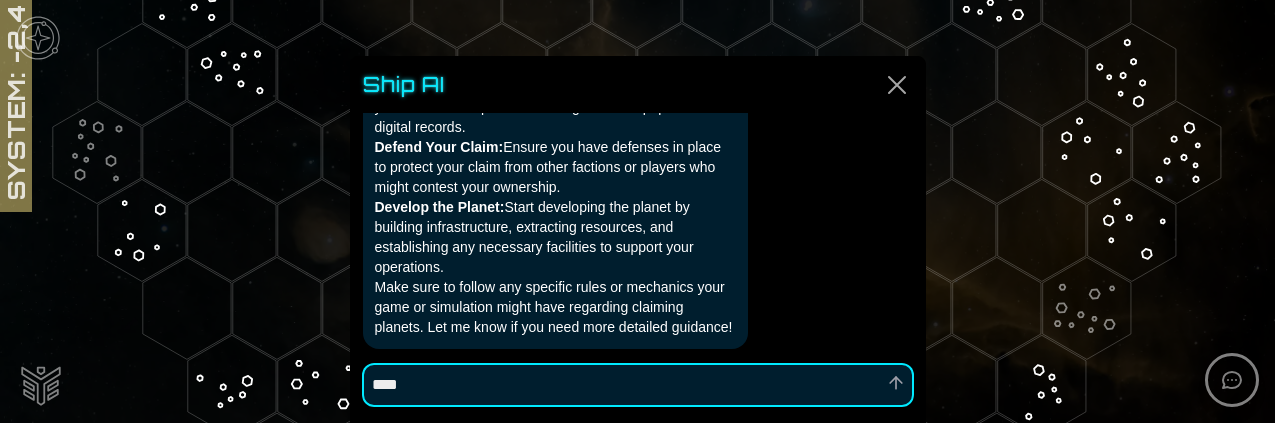 type on "*" 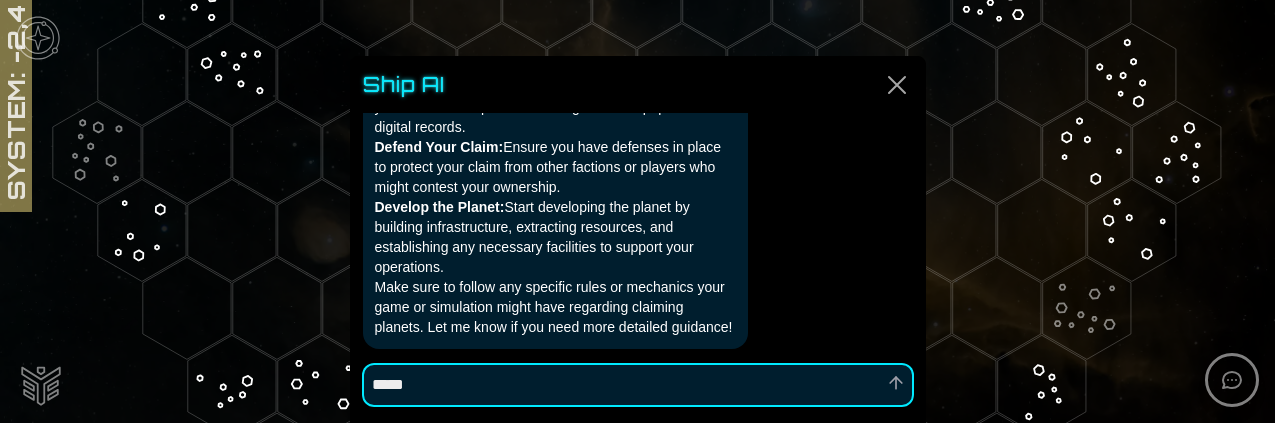 type on "*" 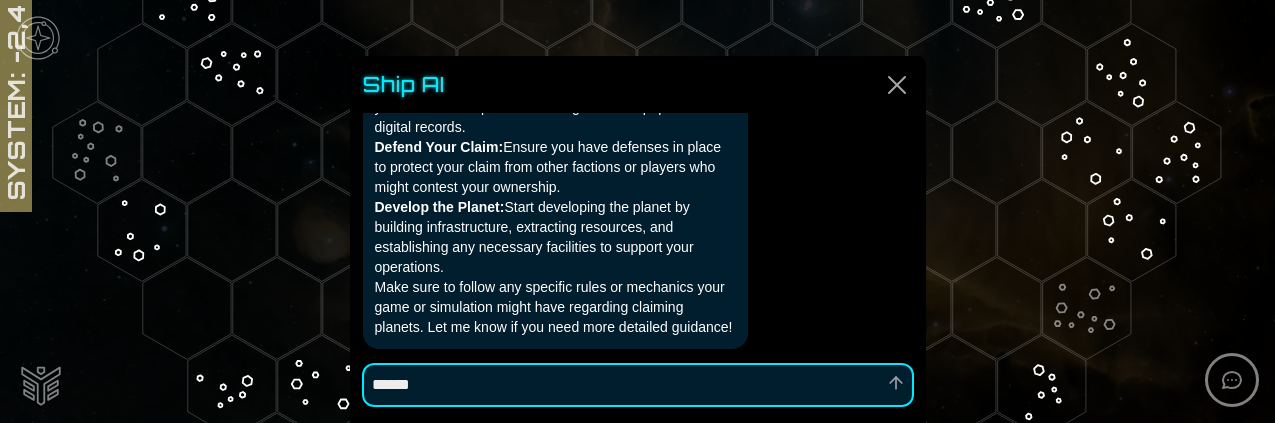 type on "*" 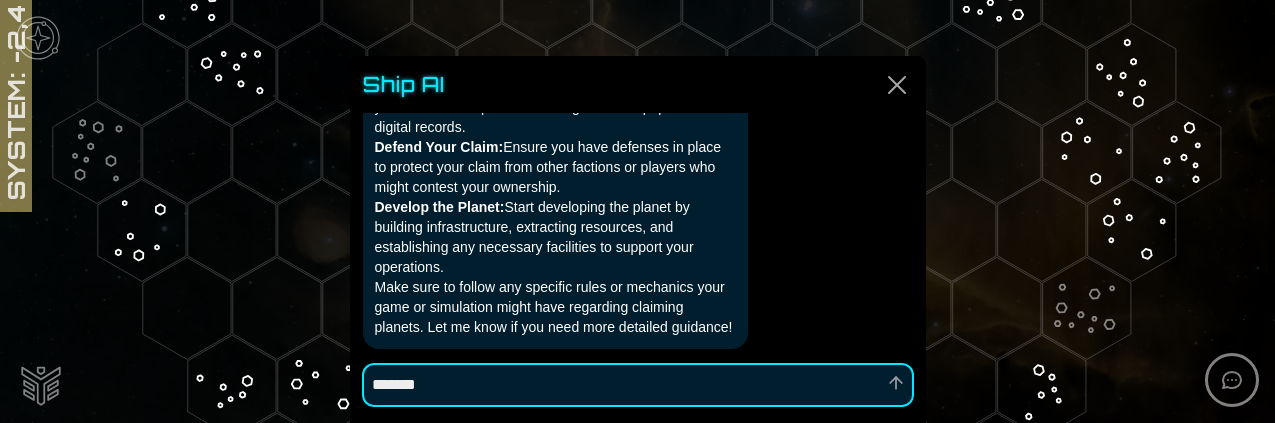 type on "*" 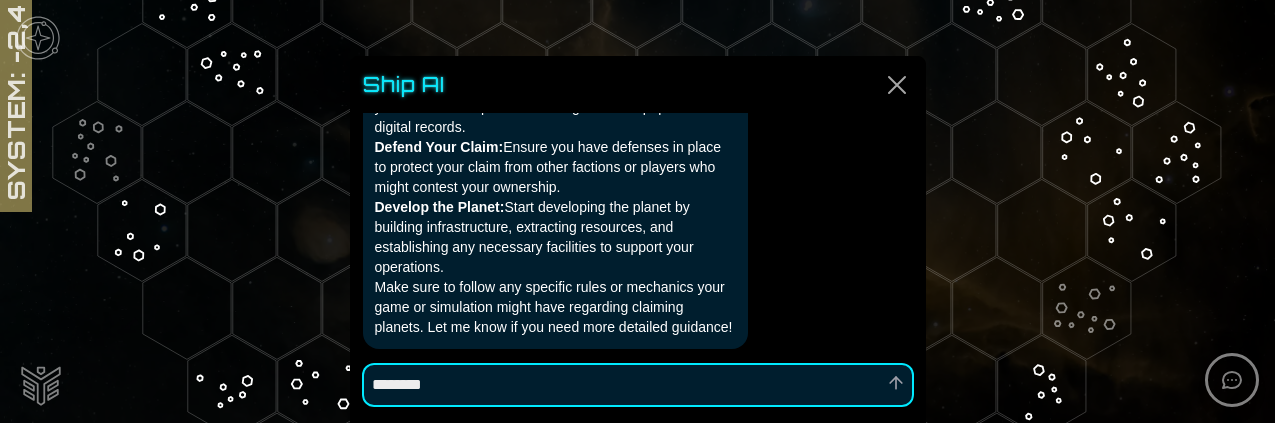 type on "*" 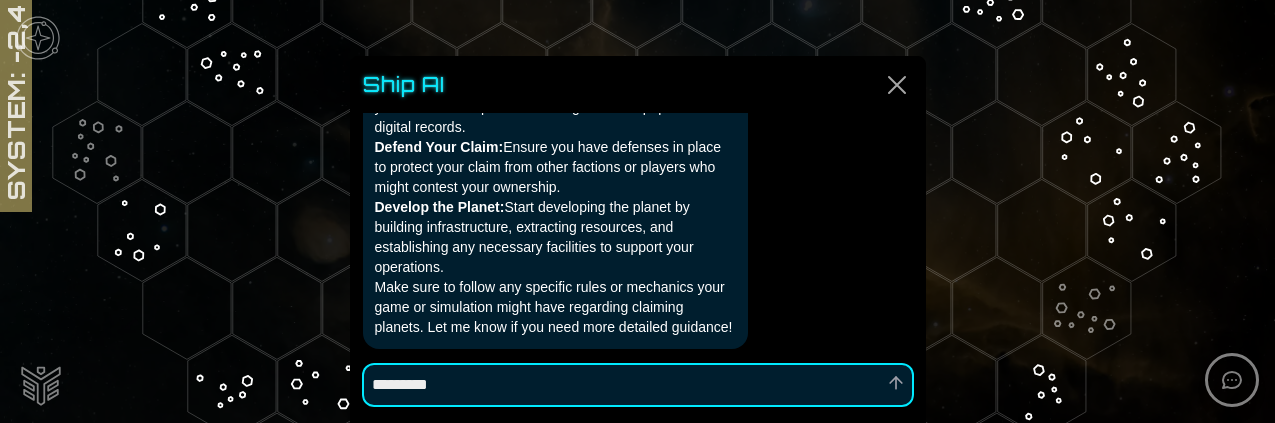 type on "*" 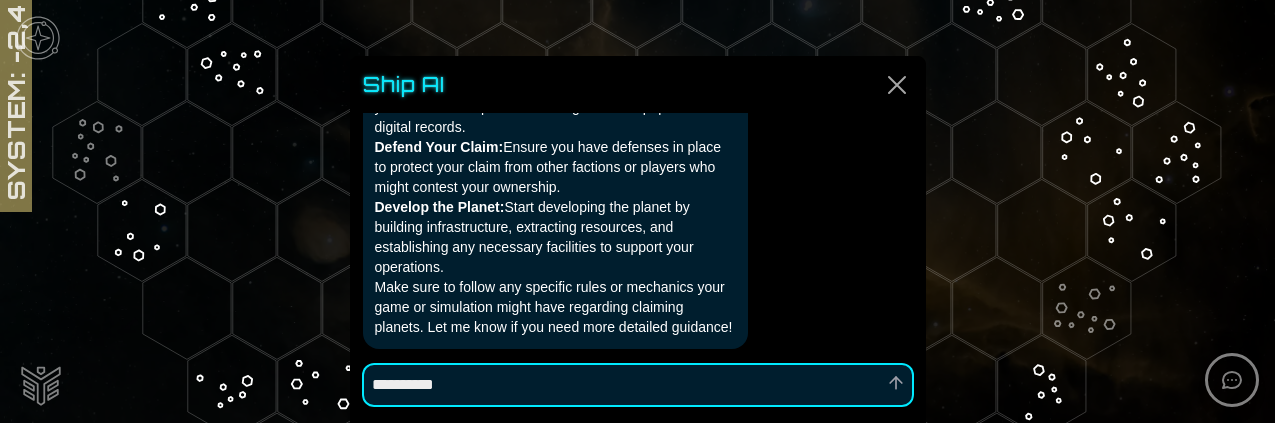 type on "*" 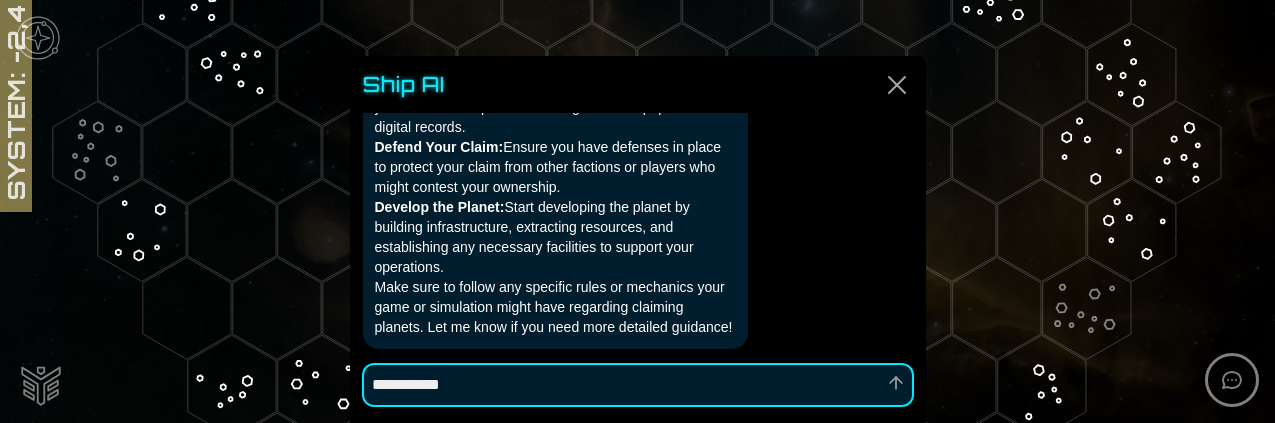 type on "*" 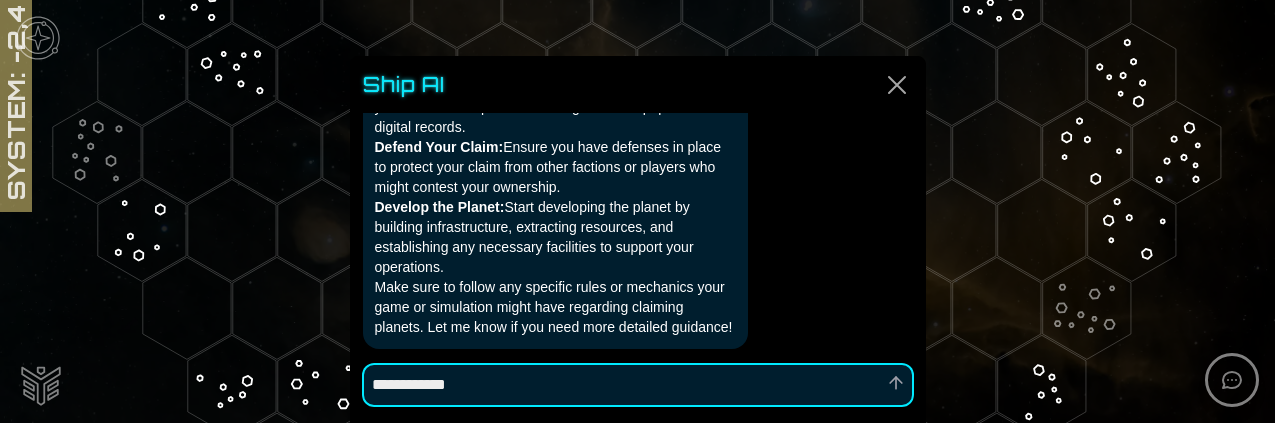 type on "*" 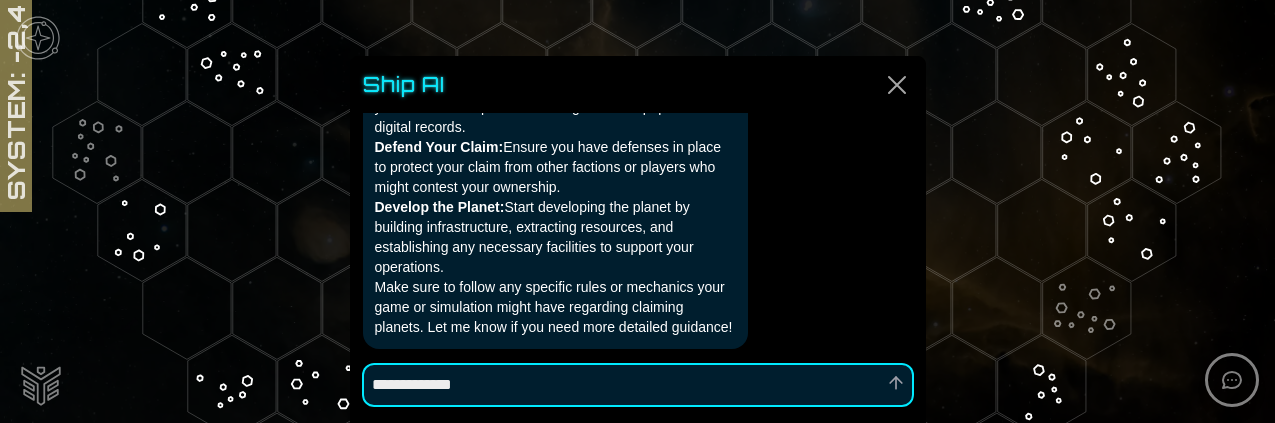 type on "*" 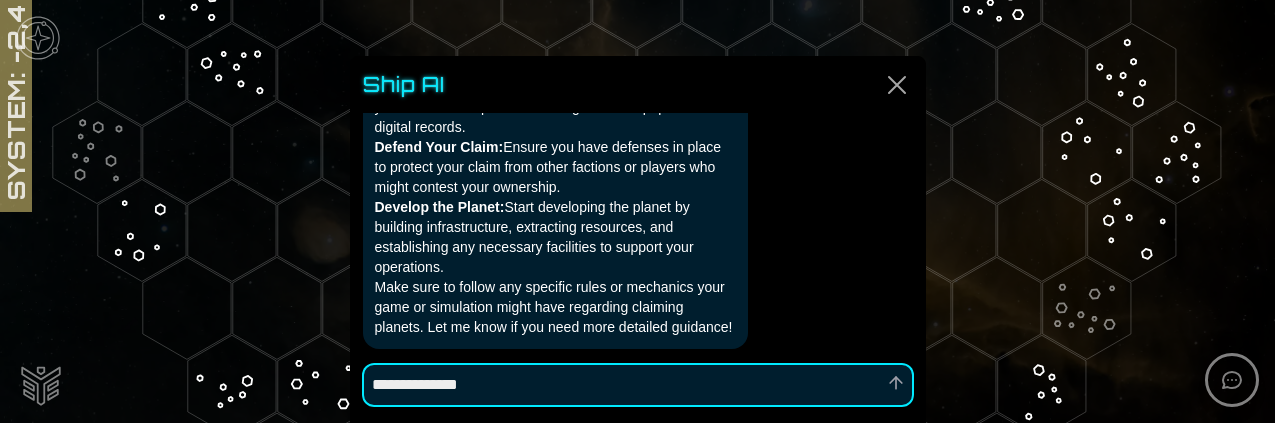 type on "*" 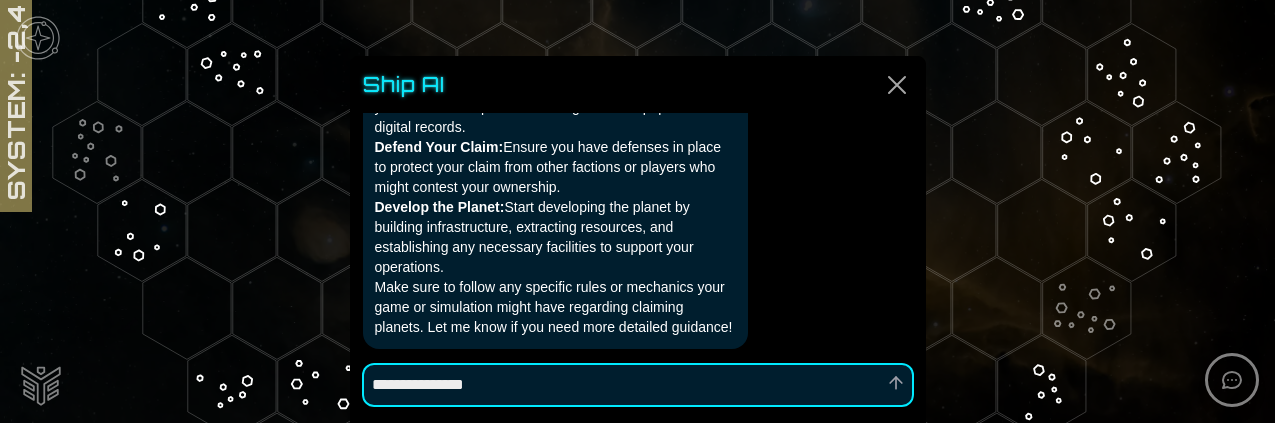 type on "*" 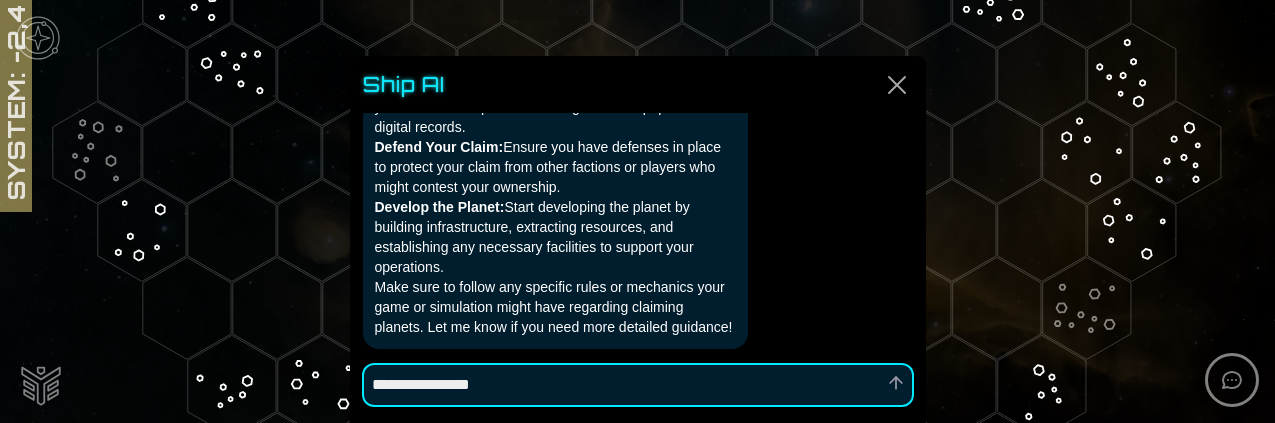 type on "*" 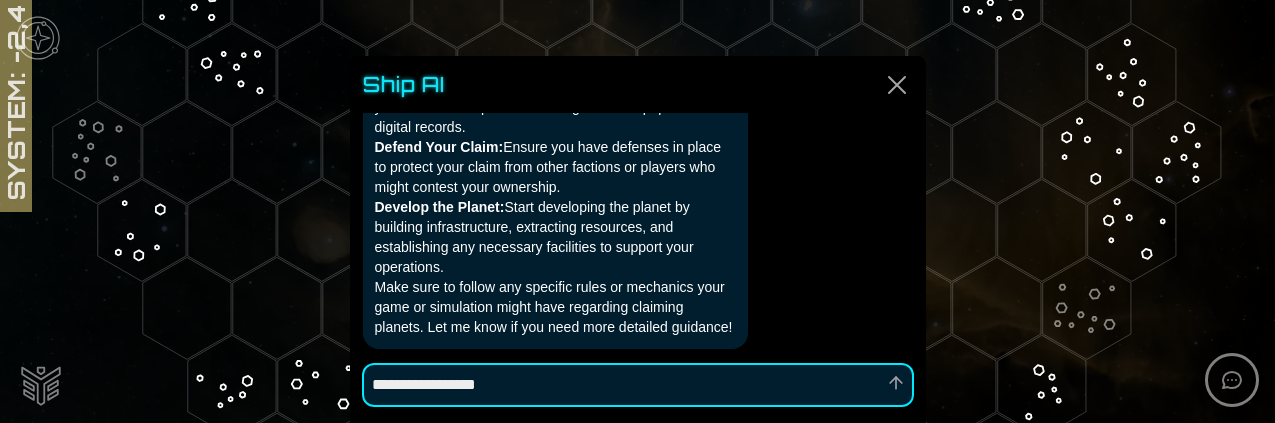 type on "*" 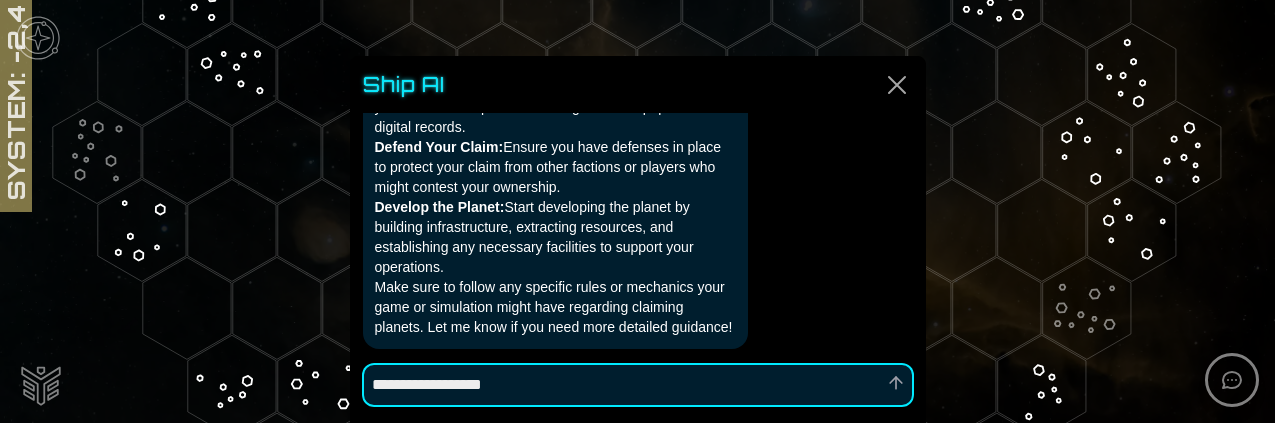 type on "*" 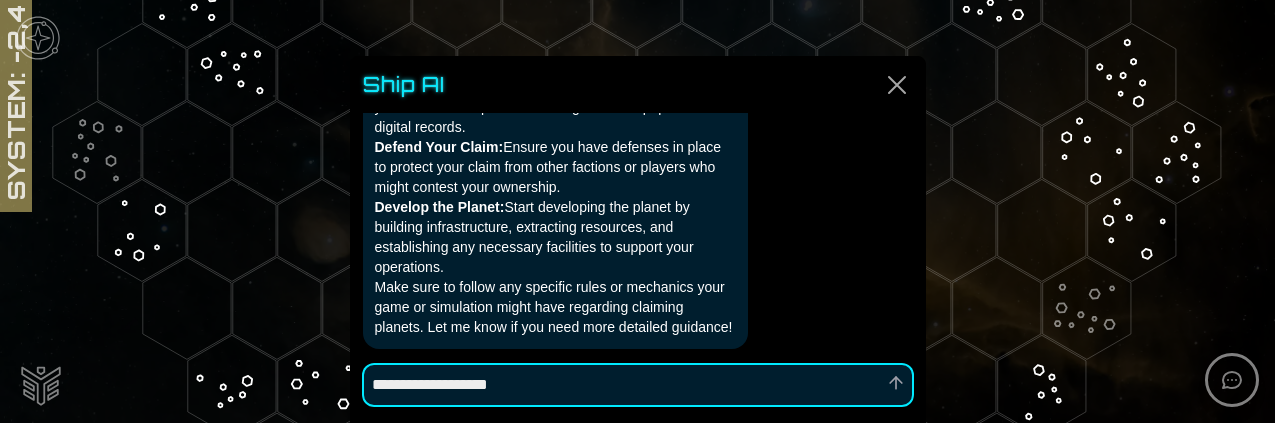 type on "*" 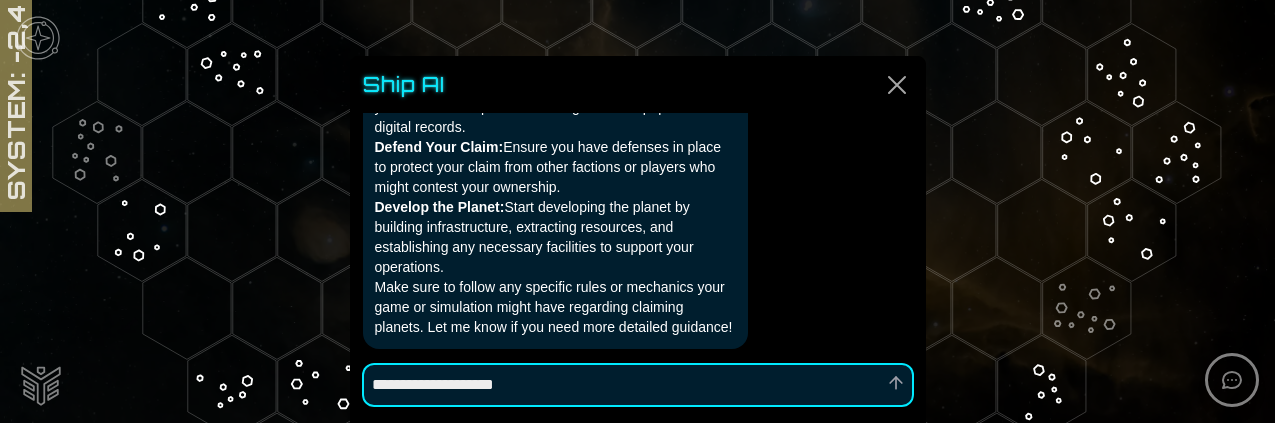 type on "*" 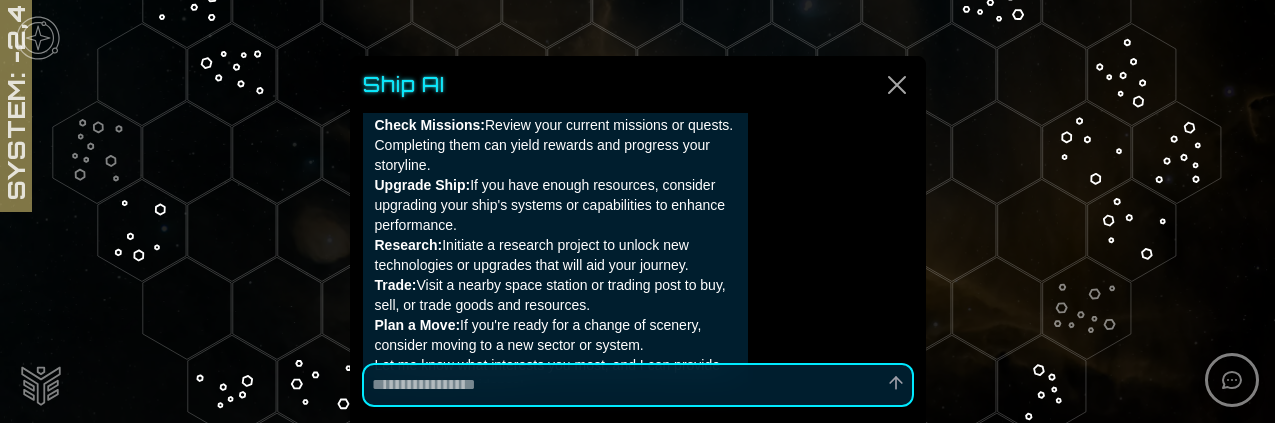 scroll, scrollTop: 6427, scrollLeft: 0, axis: vertical 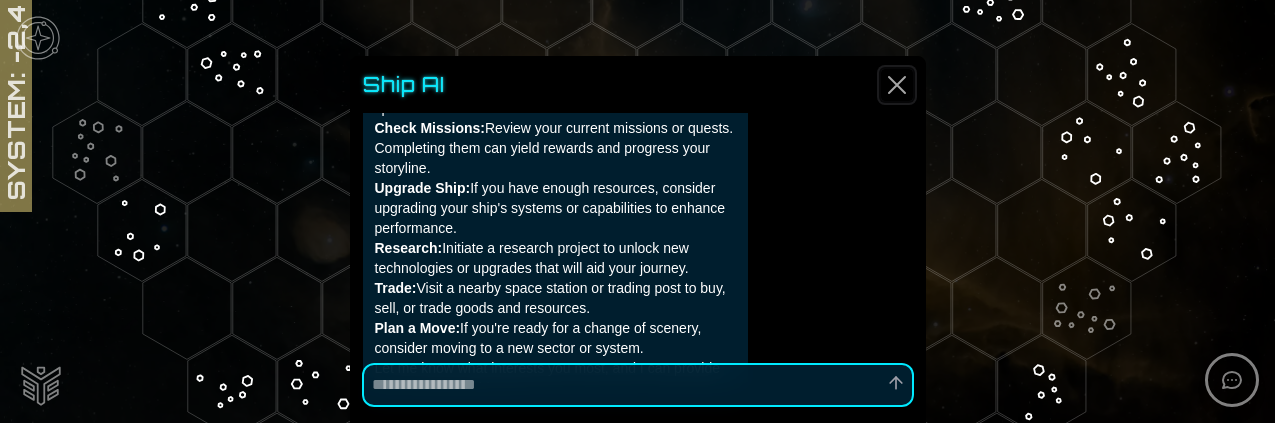 click 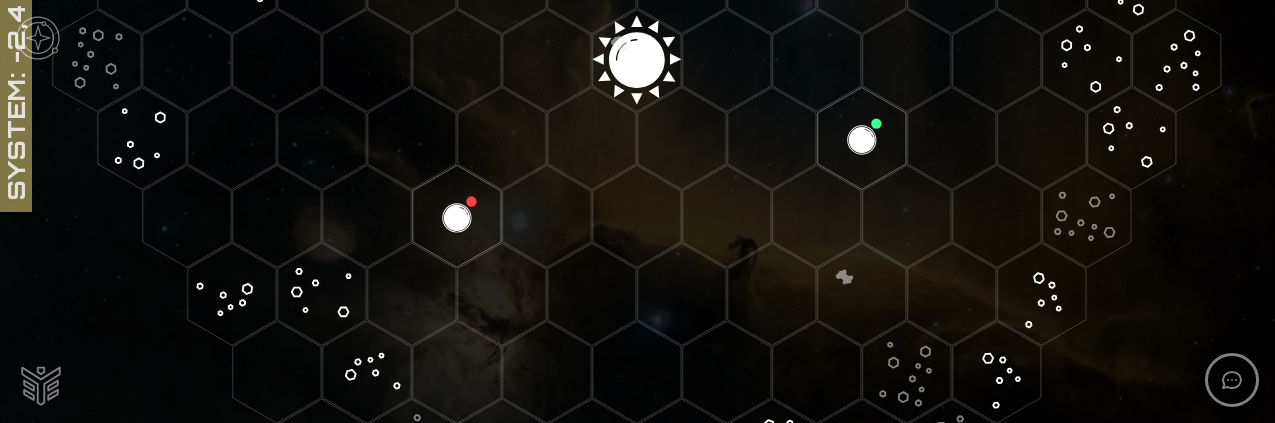 scroll, scrollTop: 525, scrollLeft: 0, axis: vertical 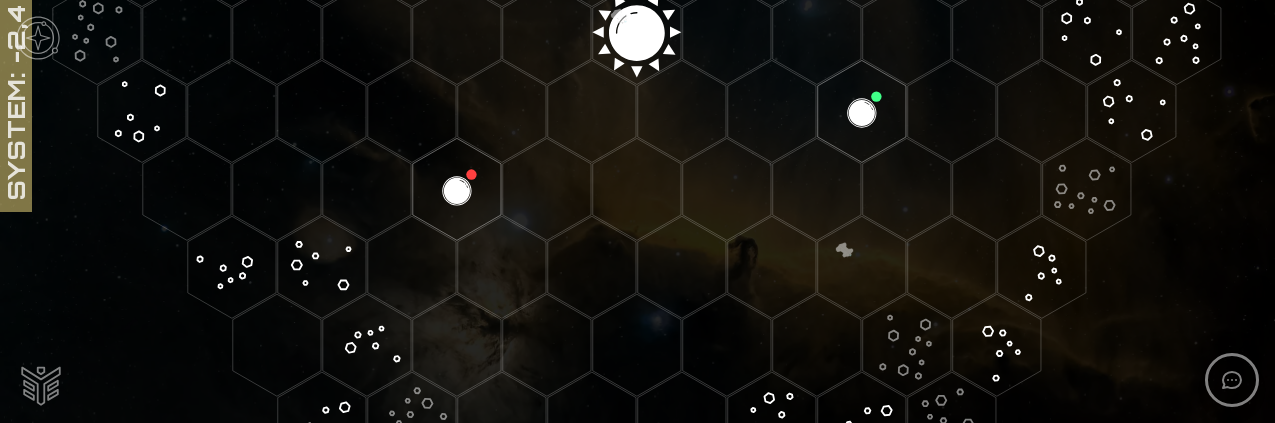 click at bounding box center [41, 384] 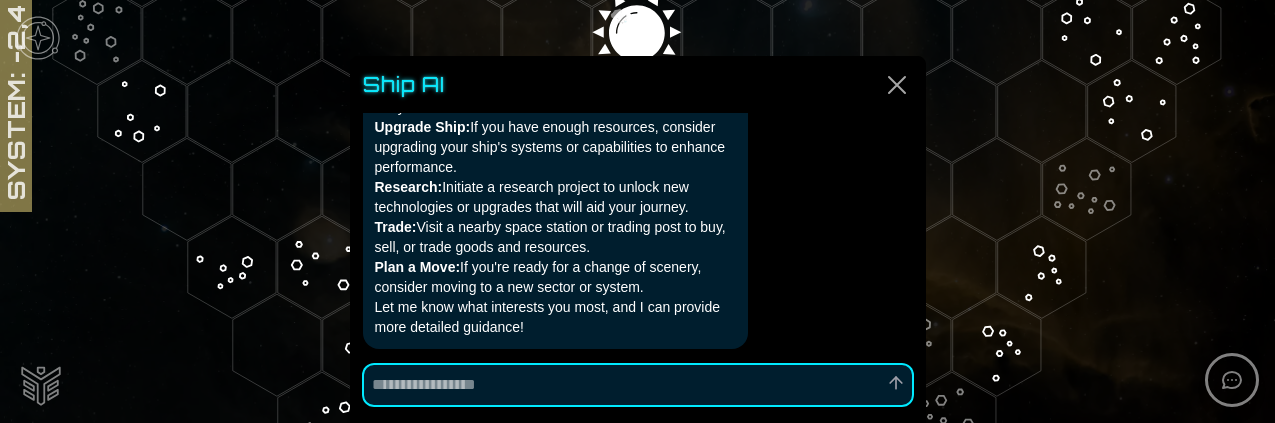 scroll, scrollTop: 6668, scrollLeft: 0, axis: vertical 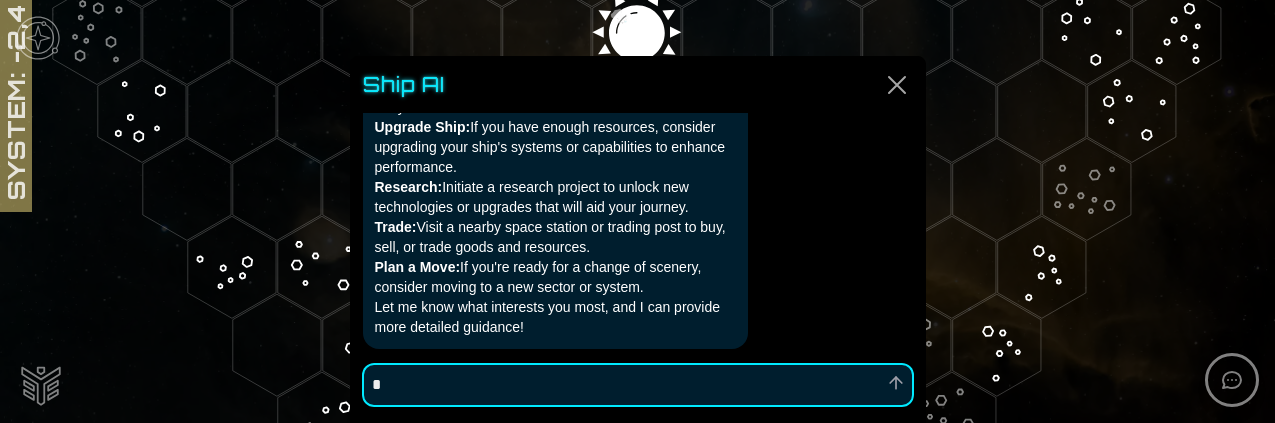 type on "*" 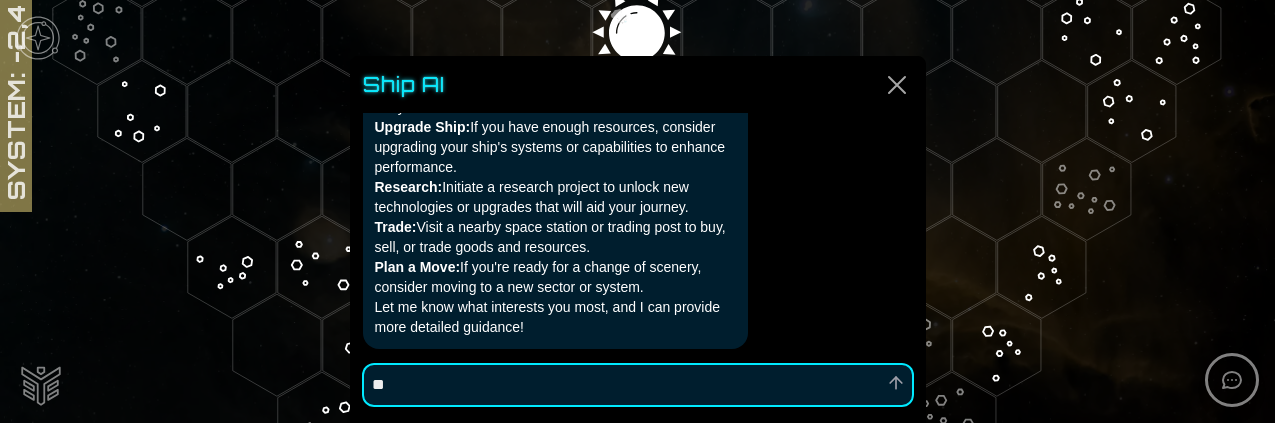 type on "*" 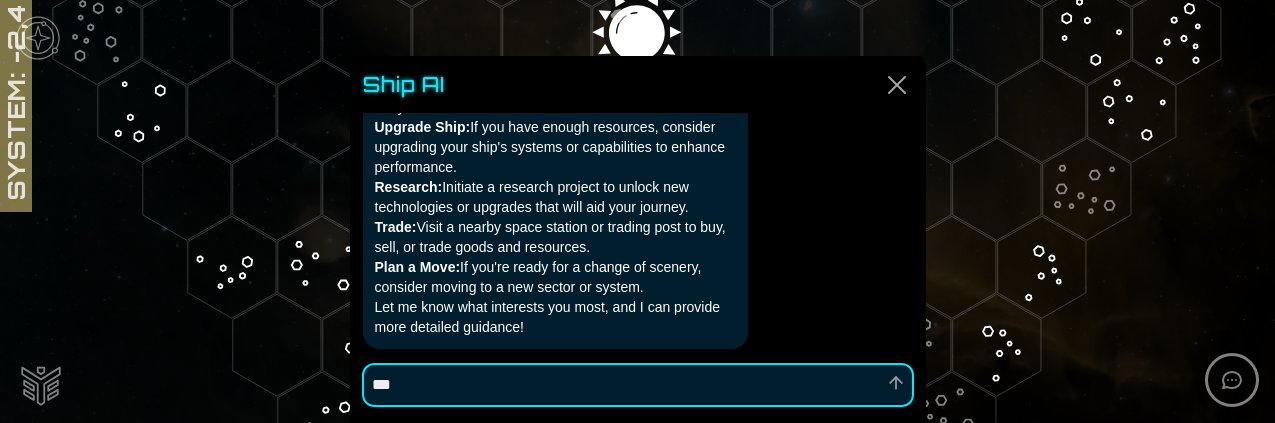 type on "*" 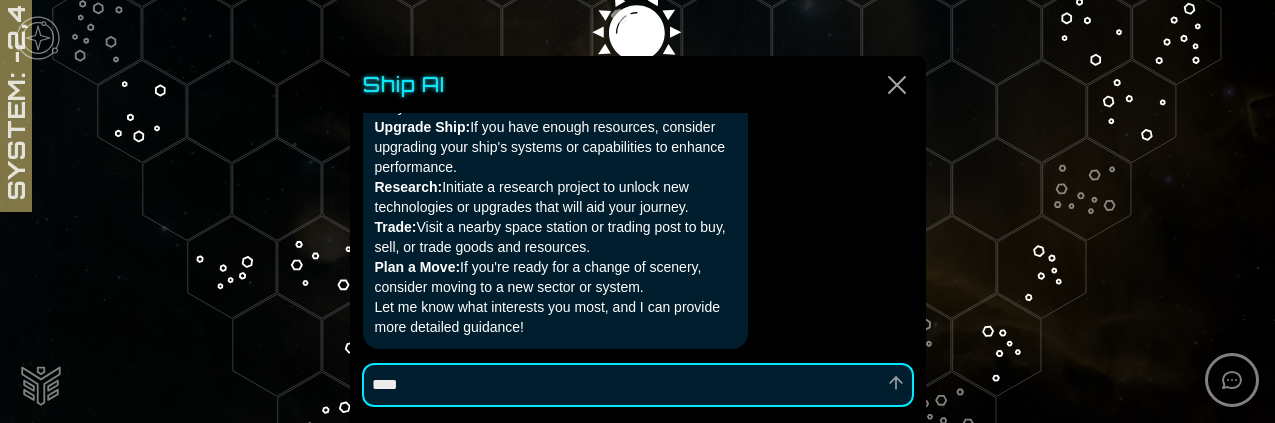 type on "*" 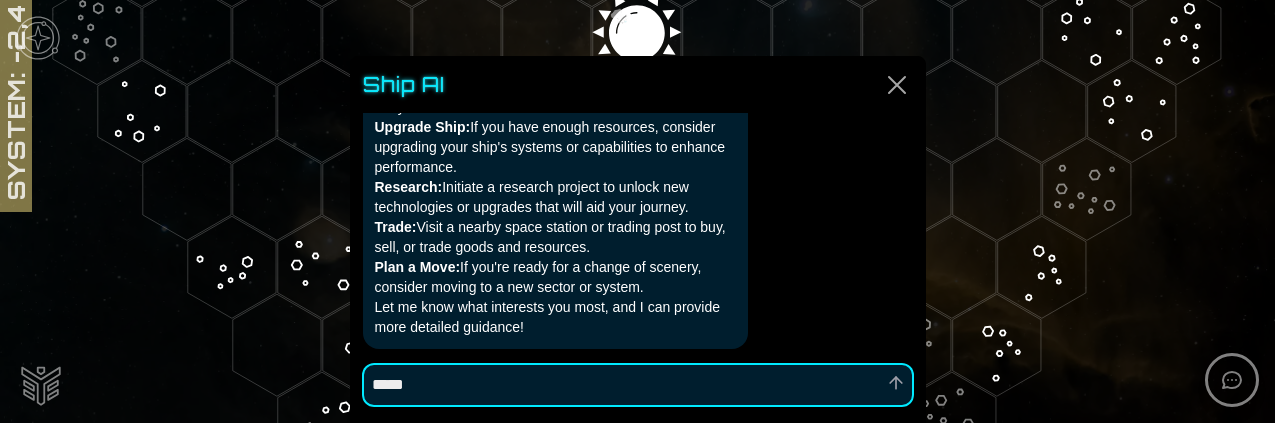type on "*" 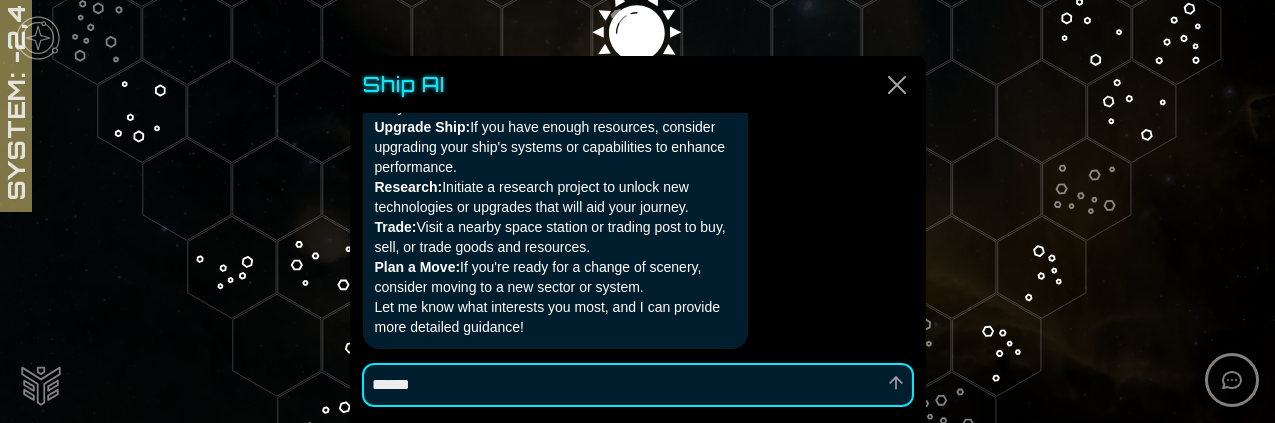 type on "*" 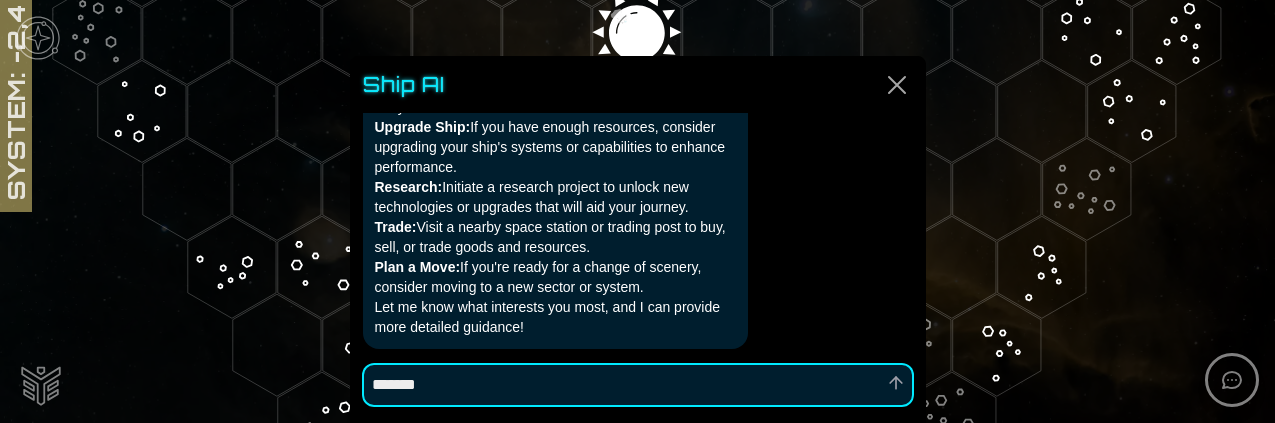 type on "*" 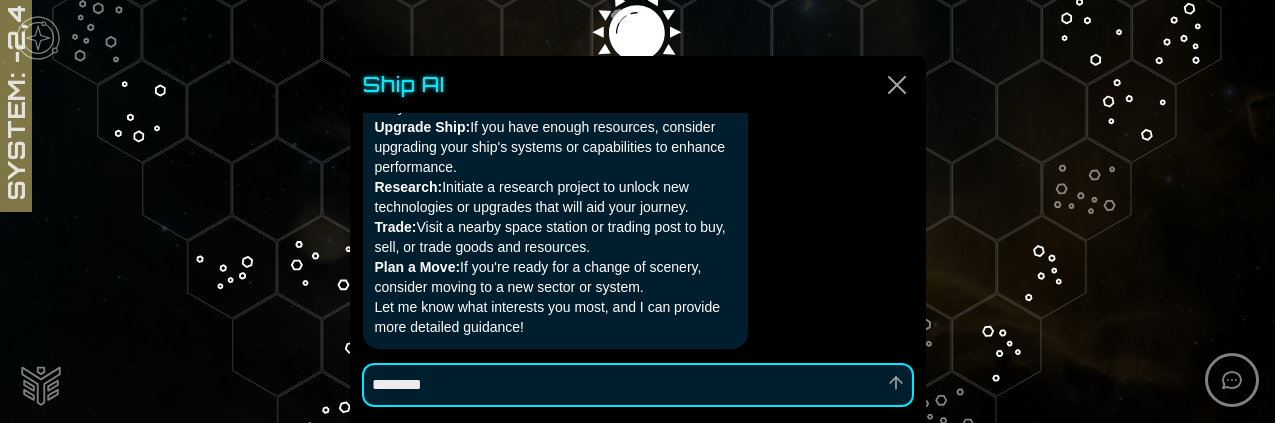 type on "*" 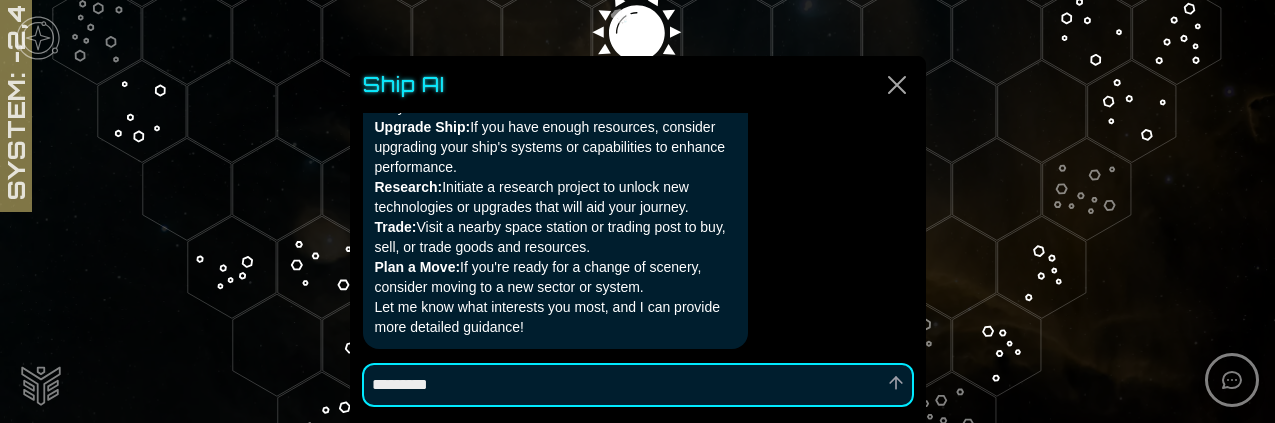 type on "*" 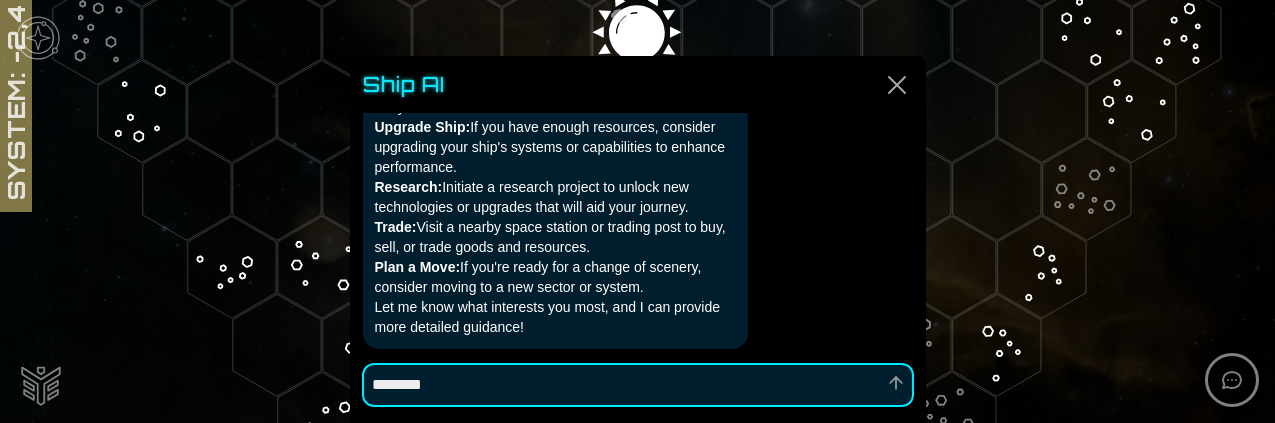 type on "*" 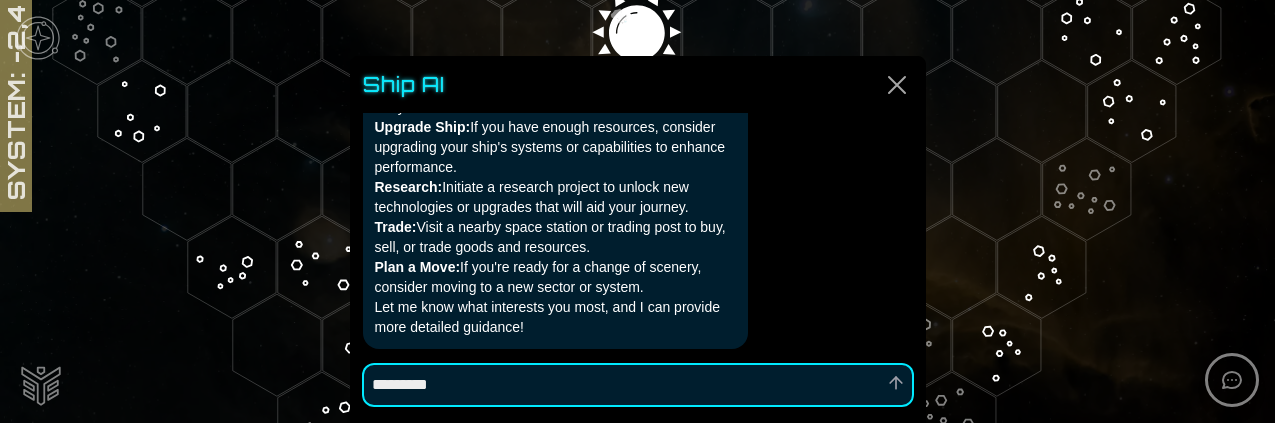 type on "*" 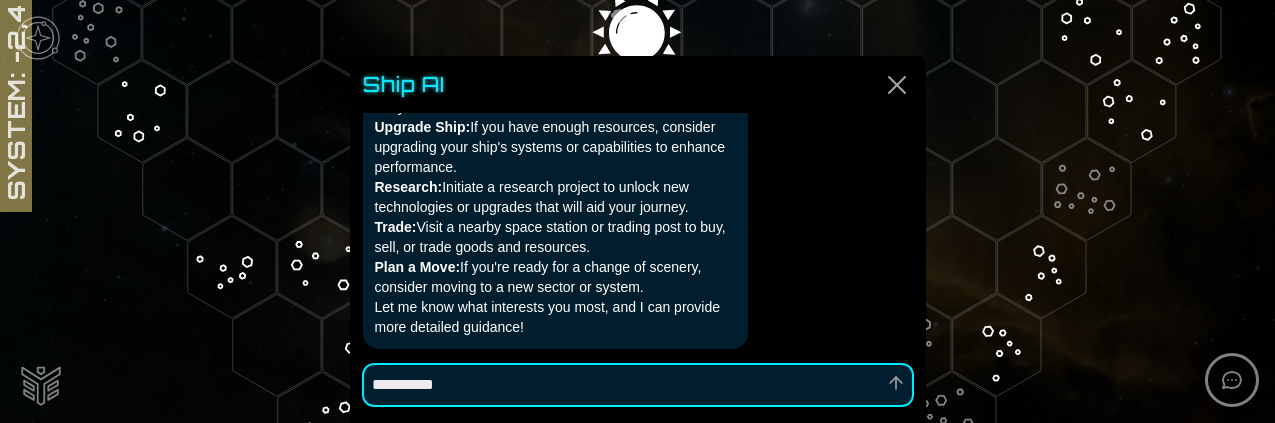 type on "*" 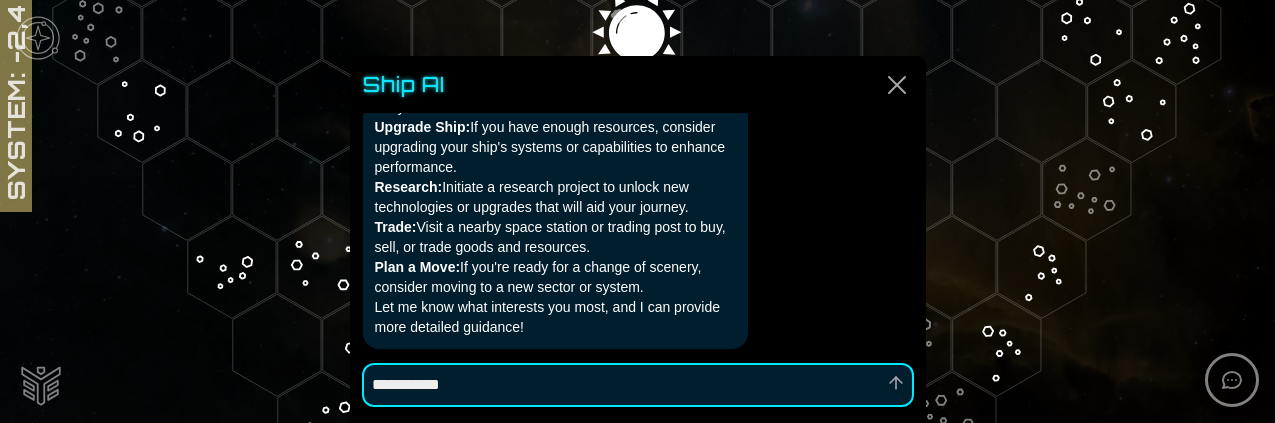 type on "*" 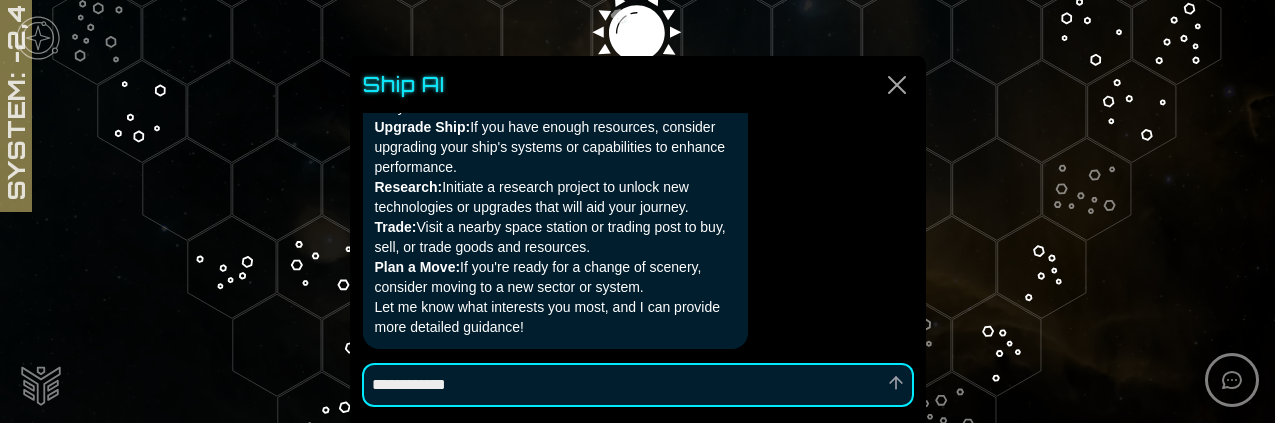 type on "*" 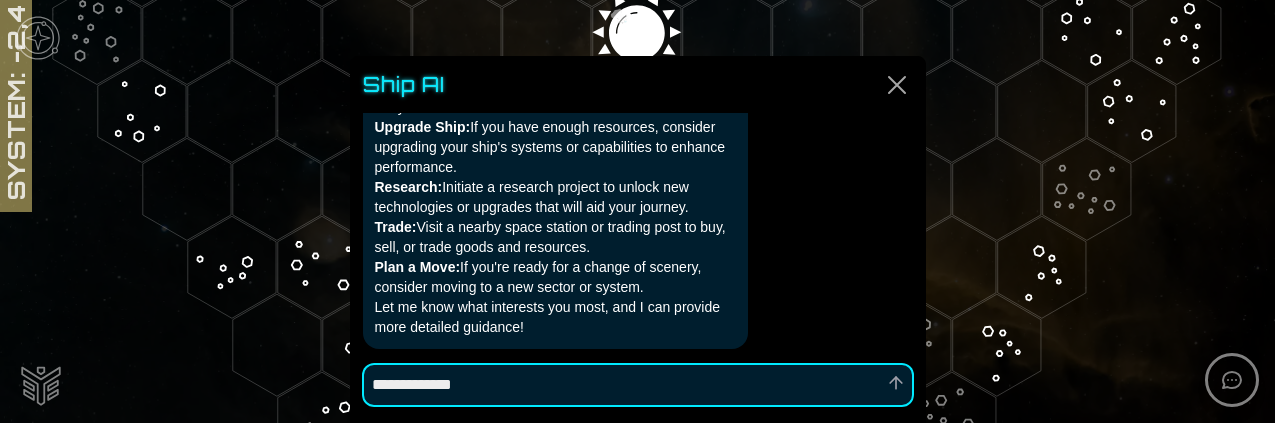 type on "*" 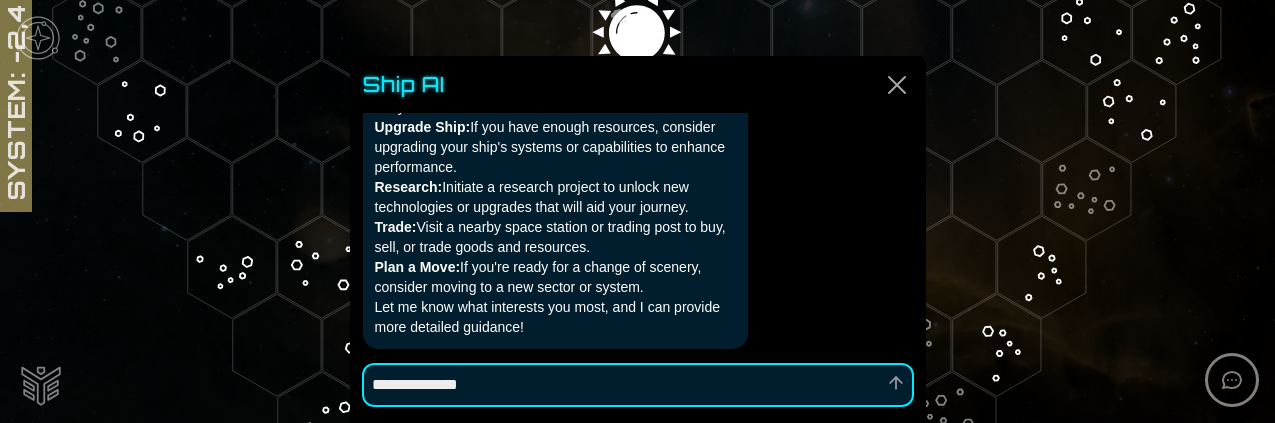 type on "*" 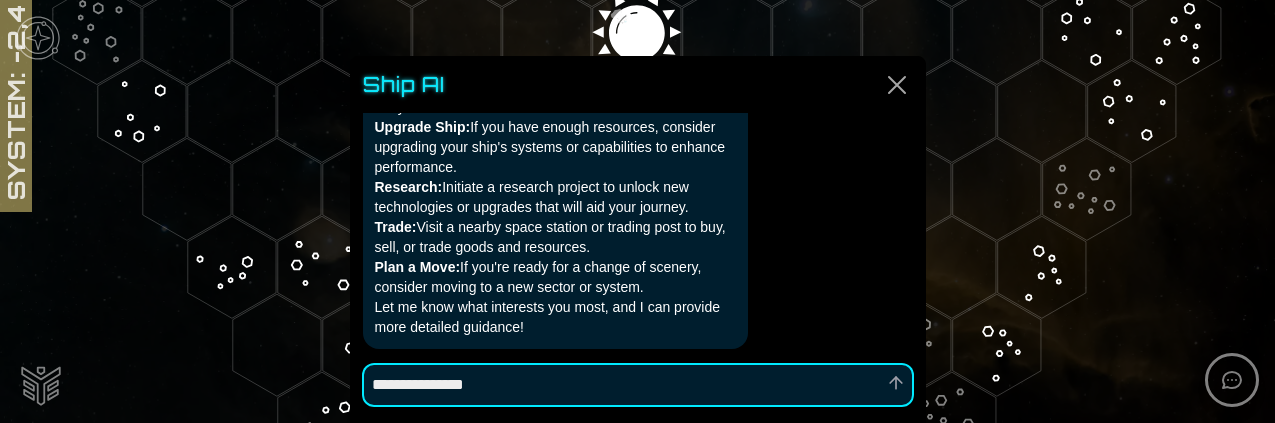 type on "*" 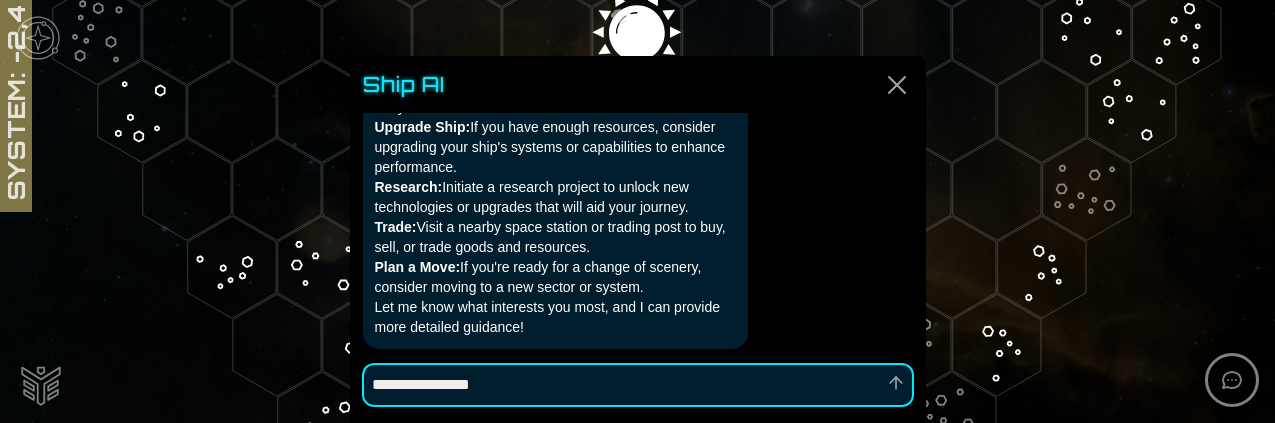 type on "*" 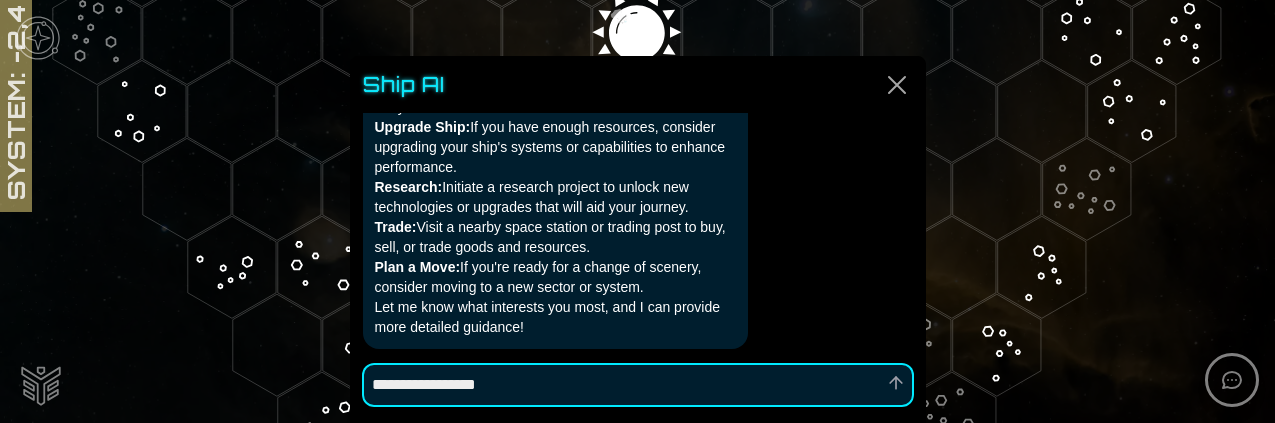 type on "*" 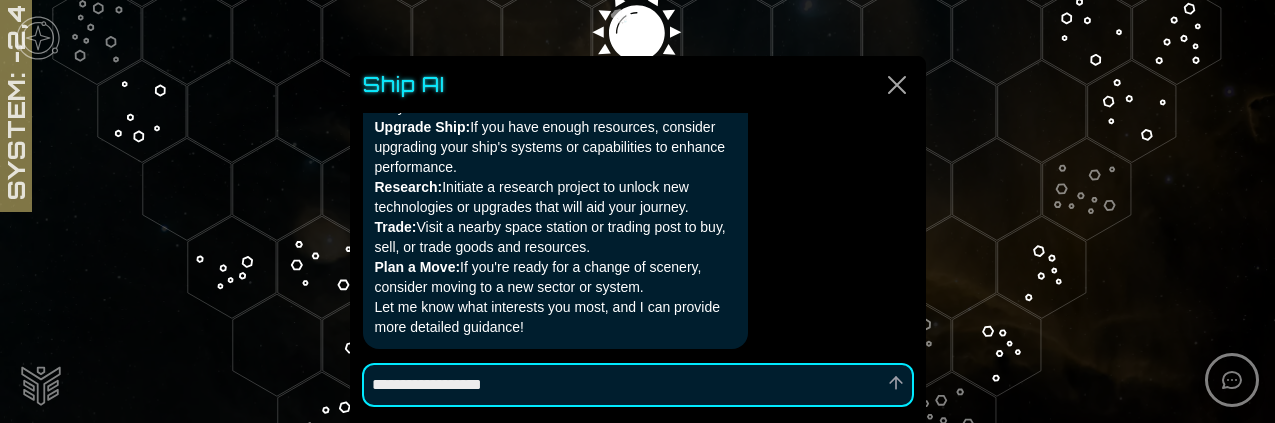 type on "*" 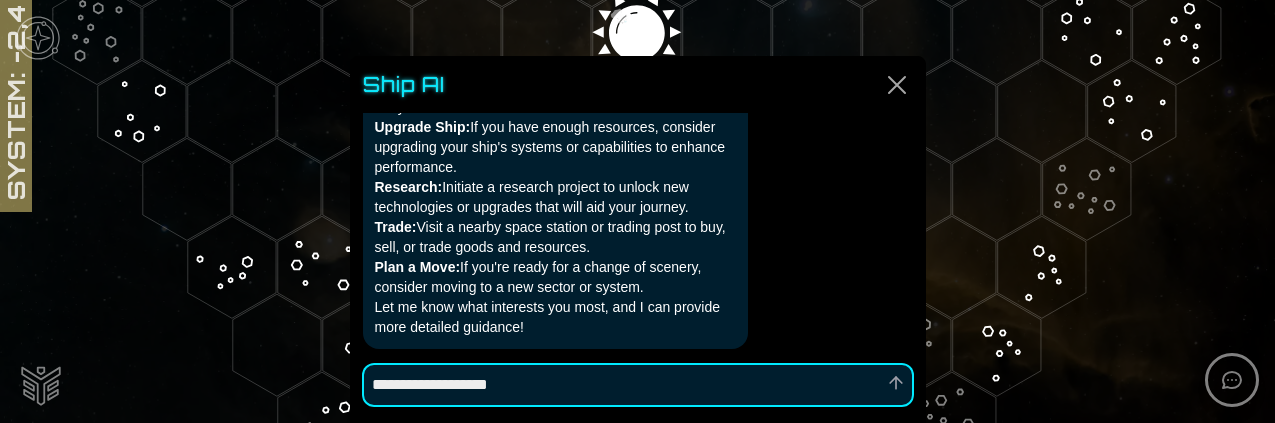 type on "*" 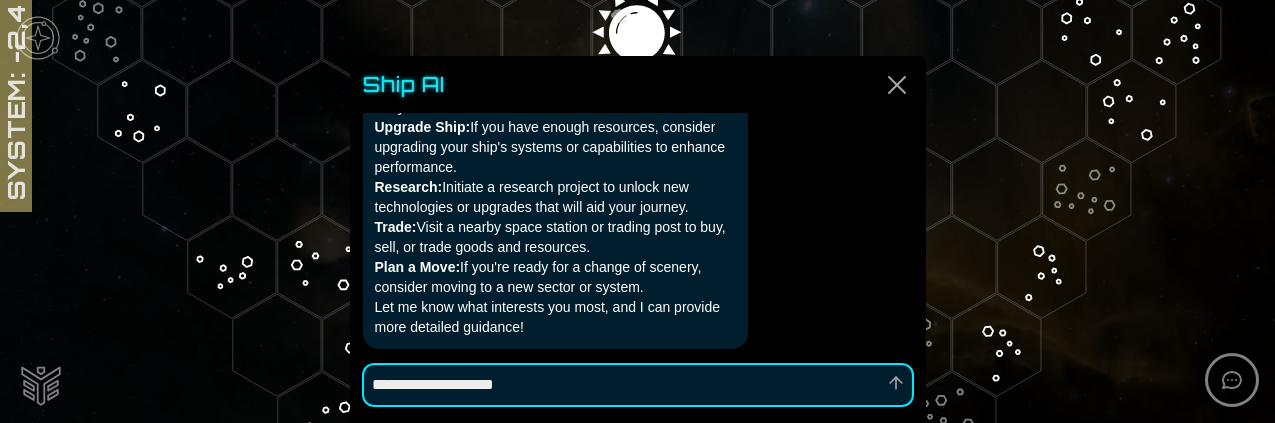 type on "*" 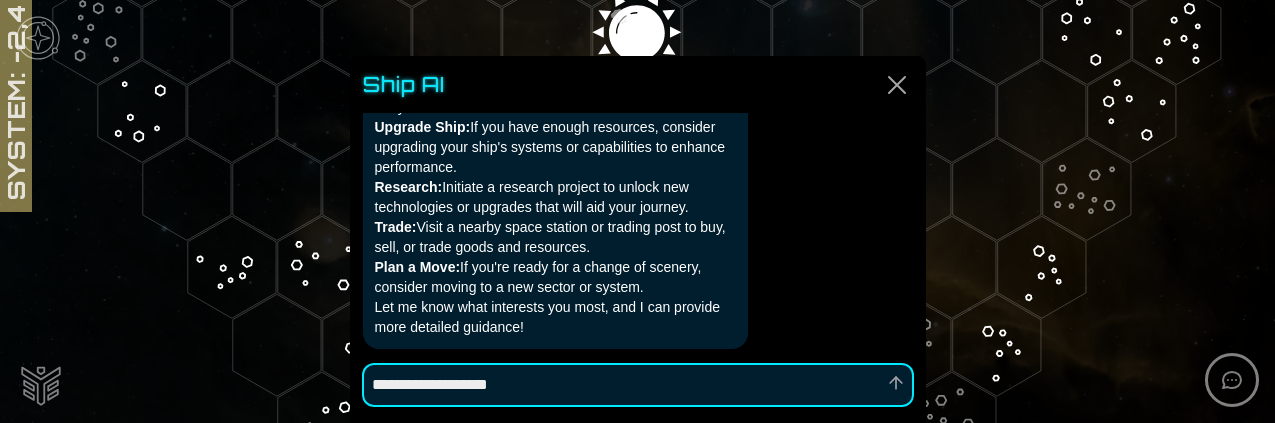 type 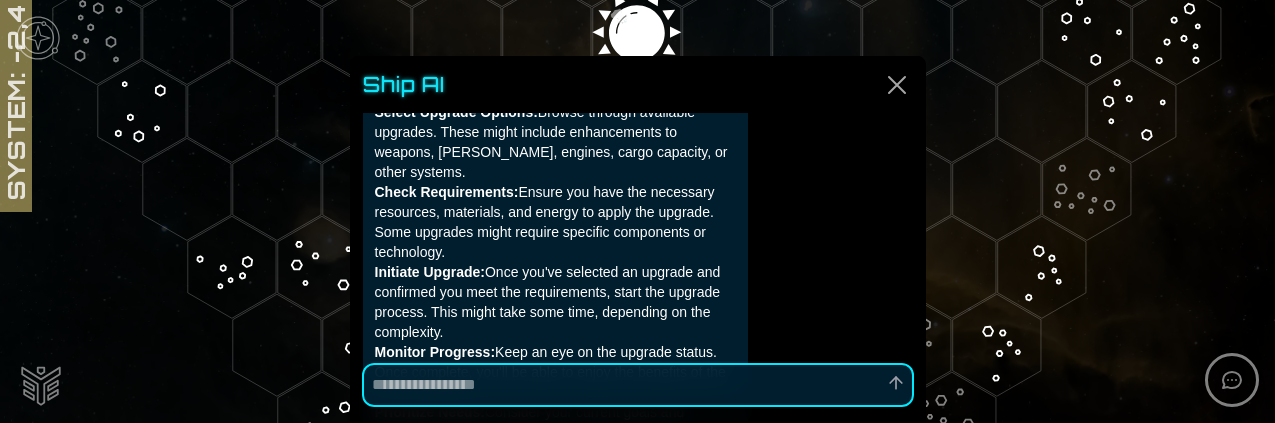 scroll, scrollTop: 6966, scrollLeft: 0, axis: vertical 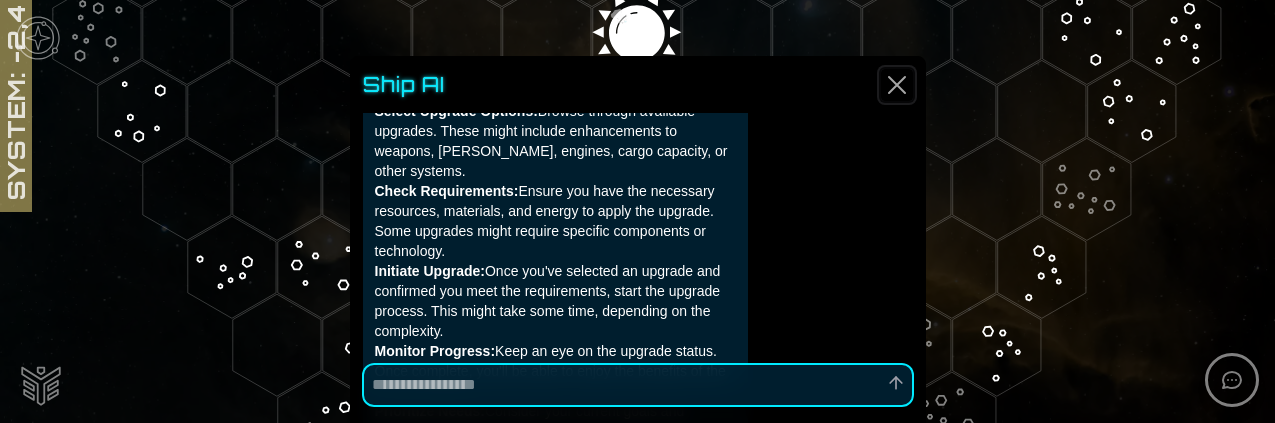 click 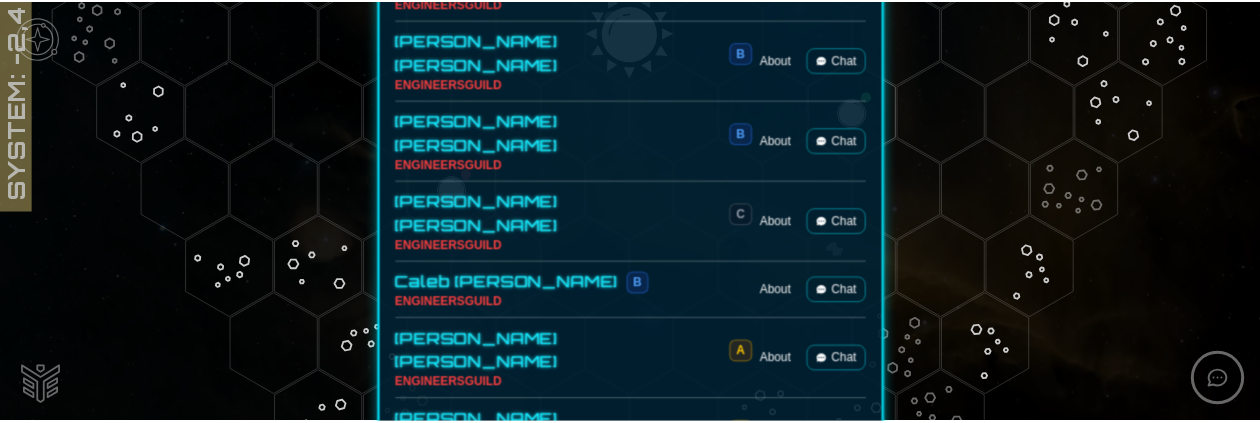 scroll, scrollTop: 1152, scrollLeft: 0, axis: vertical 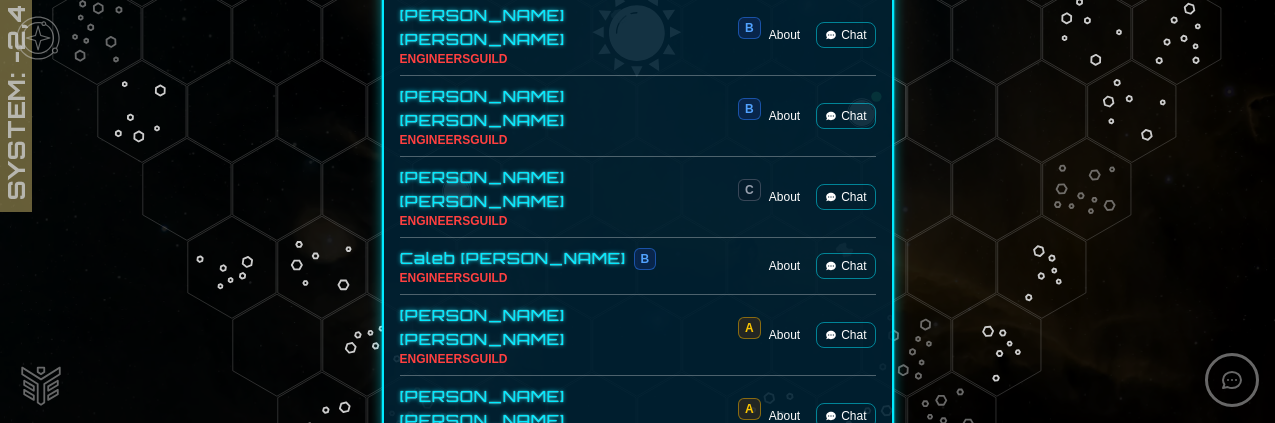 click on "Chat" at bounding box center [845, 335] 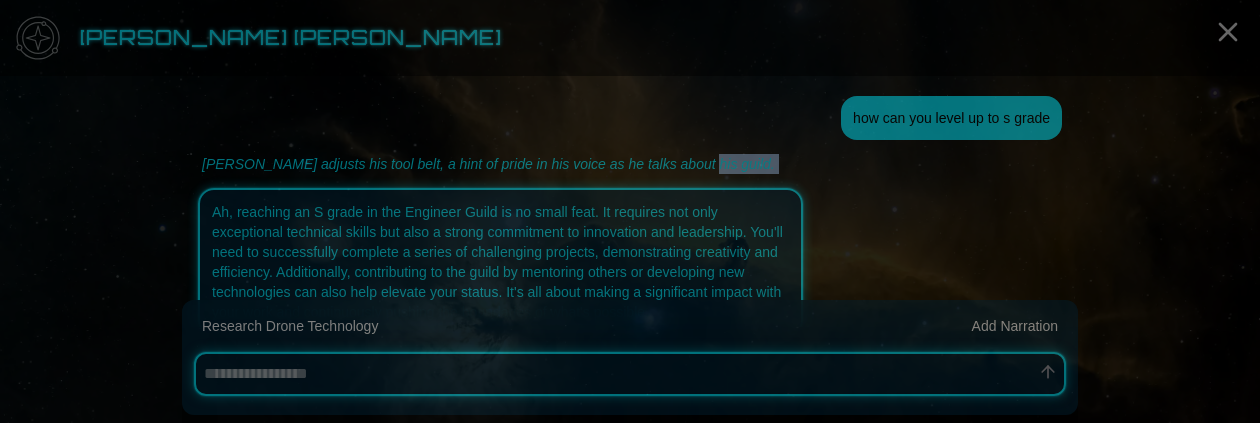 drag, startPoint x: 768, startPoint y: 194, endPoint x: 777, endPoint y: 173, distance: 22.847319 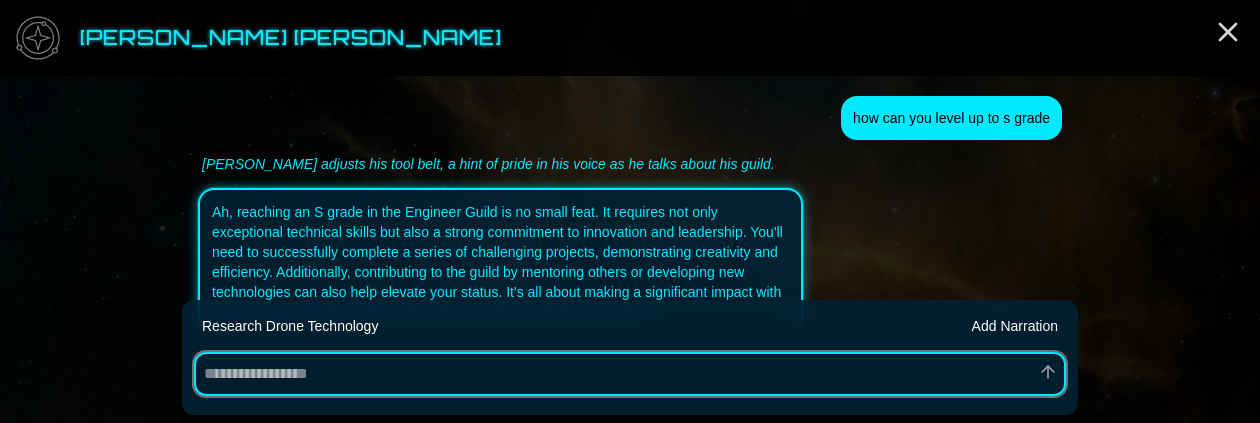 click at bounding box center (630, 374) 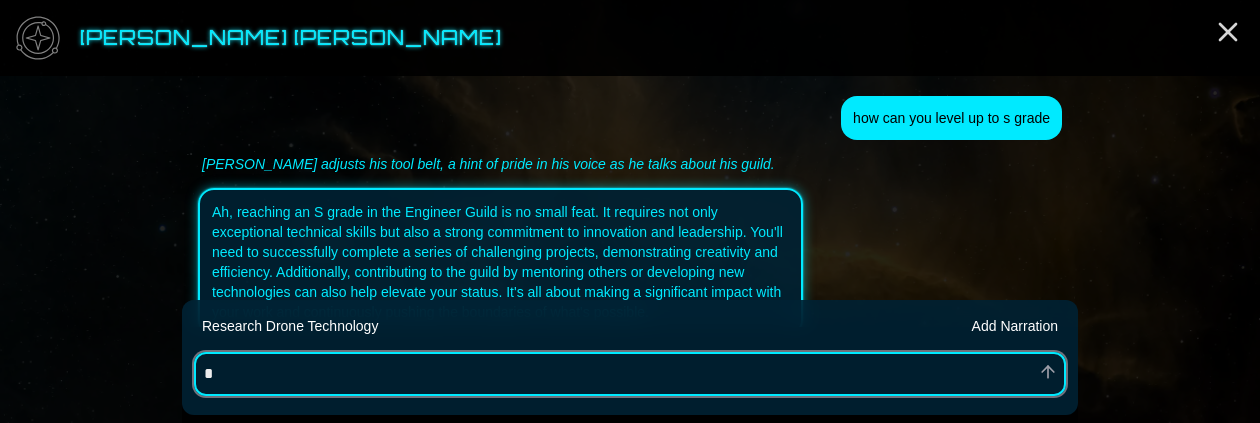 type on "*" 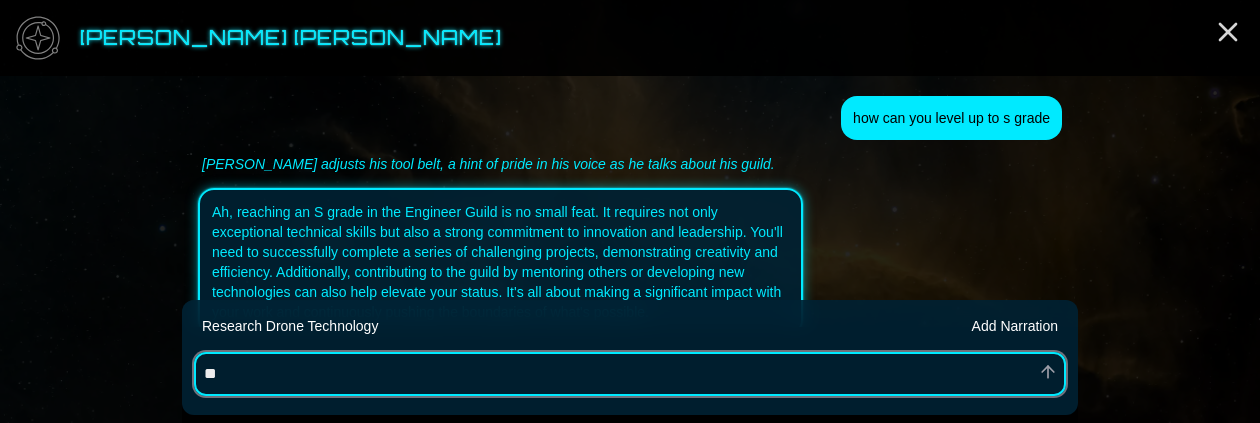 type on "*" 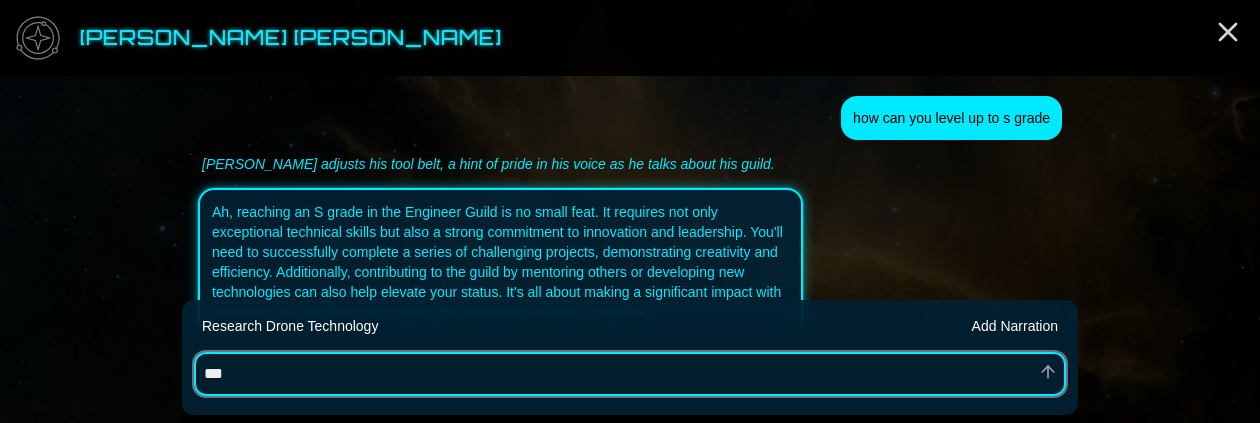 type on "*" 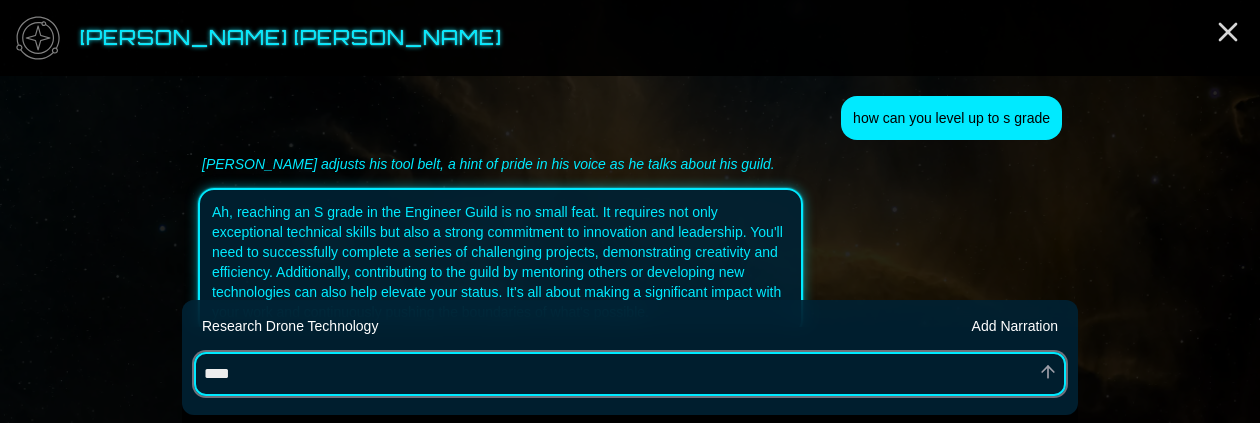type on "*" 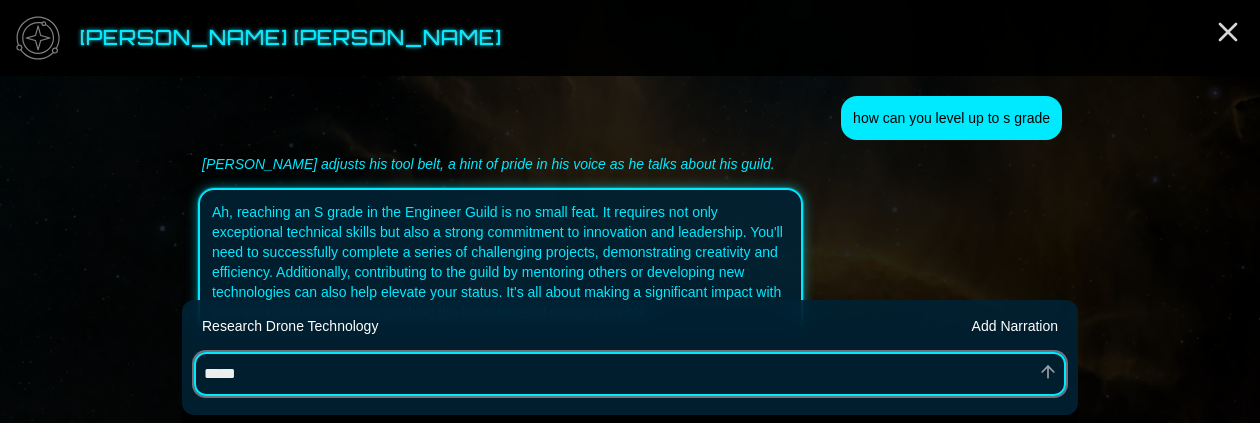 type on "*" 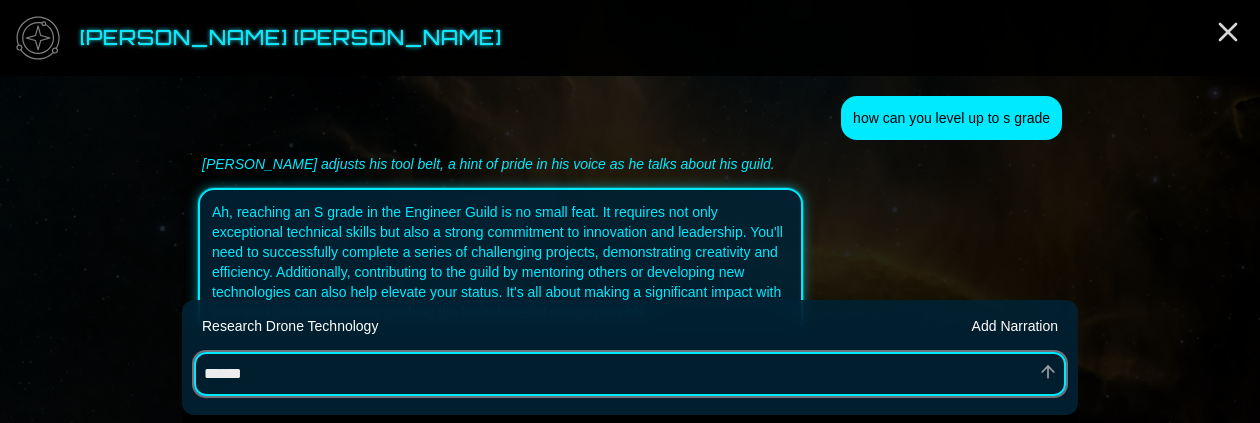 type on "*" 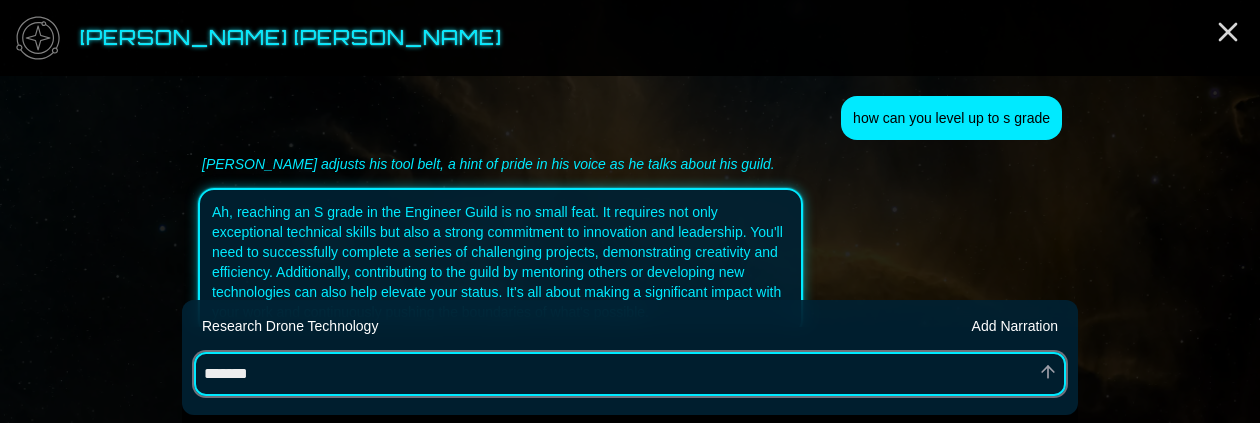 type on "*" 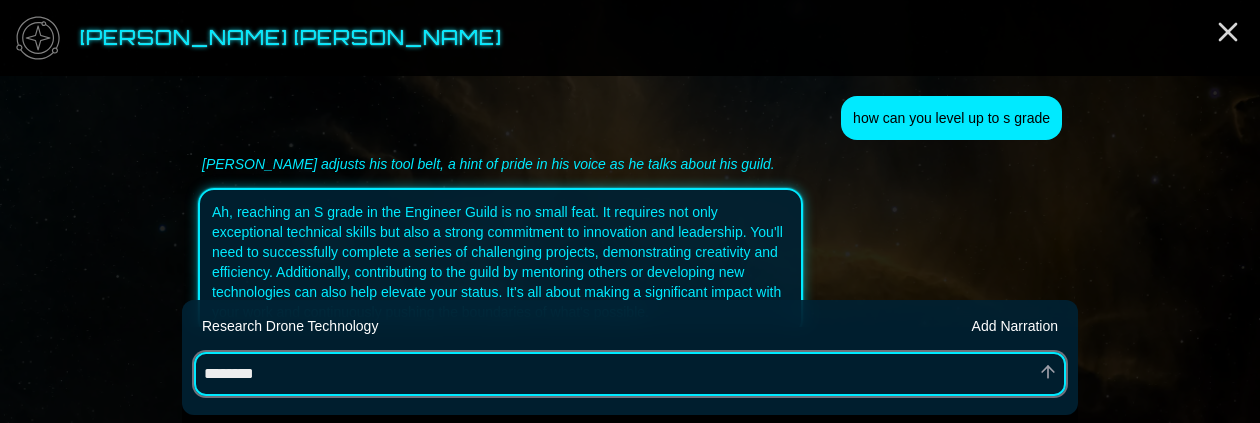 type on "*" 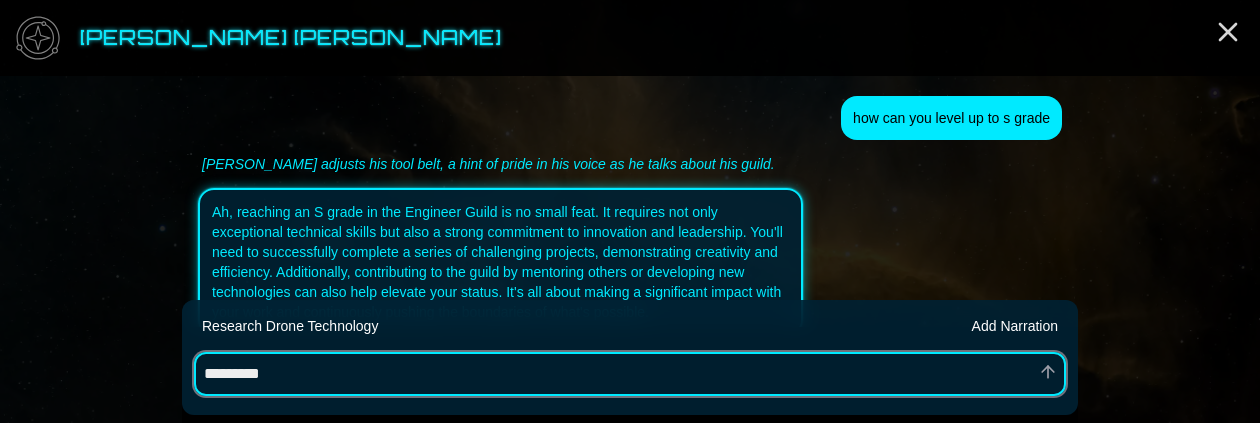 type on "*" 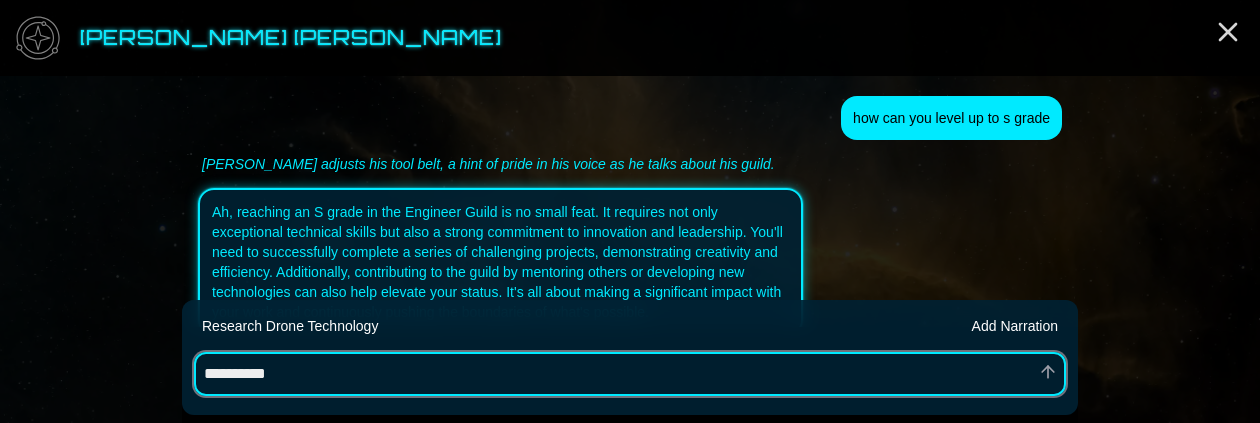 type on "*" 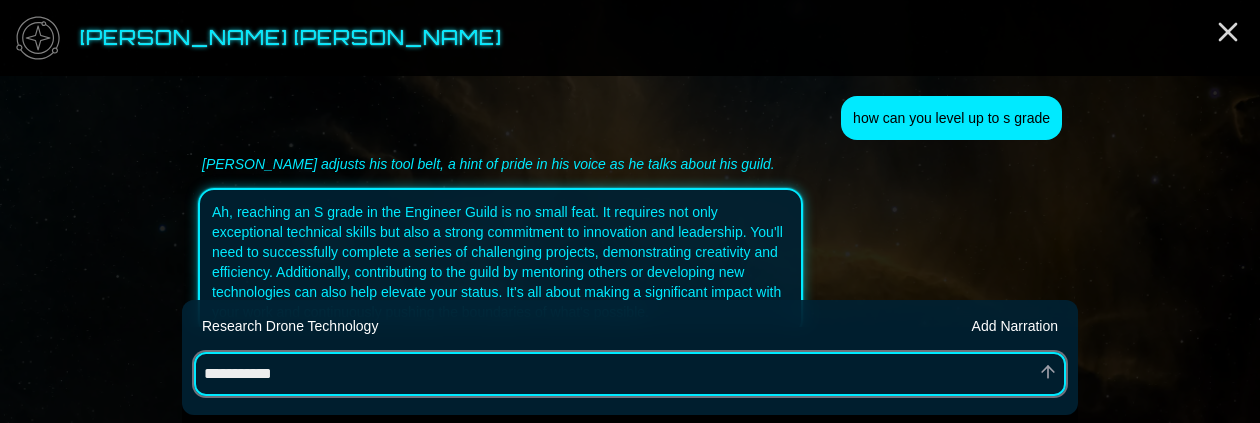 type on "*" 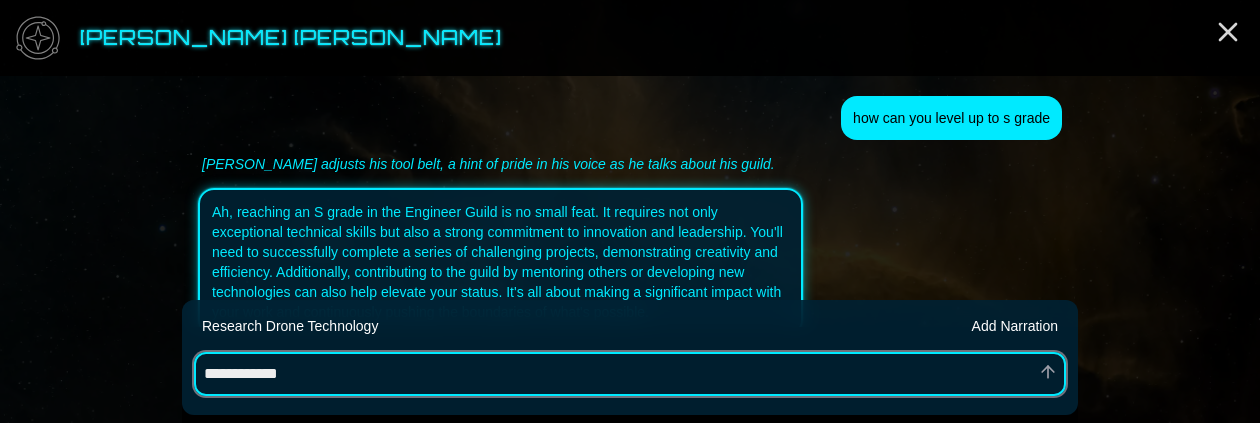 type on "*" 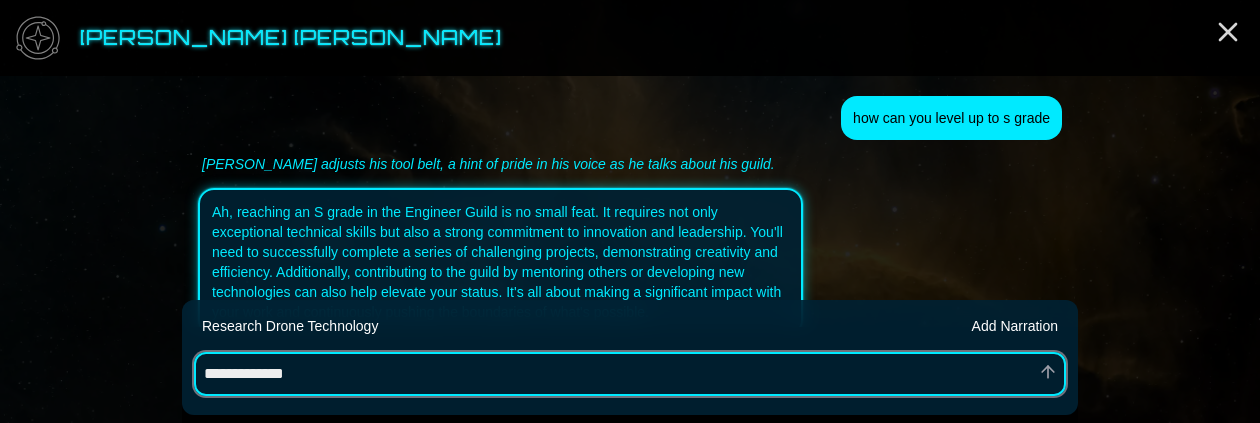 type on "*" 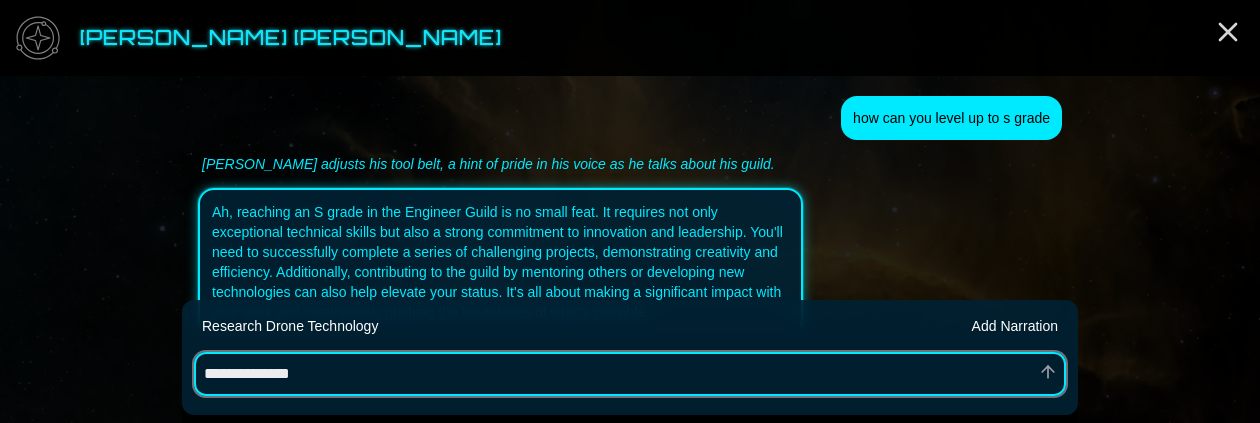 type on "*" 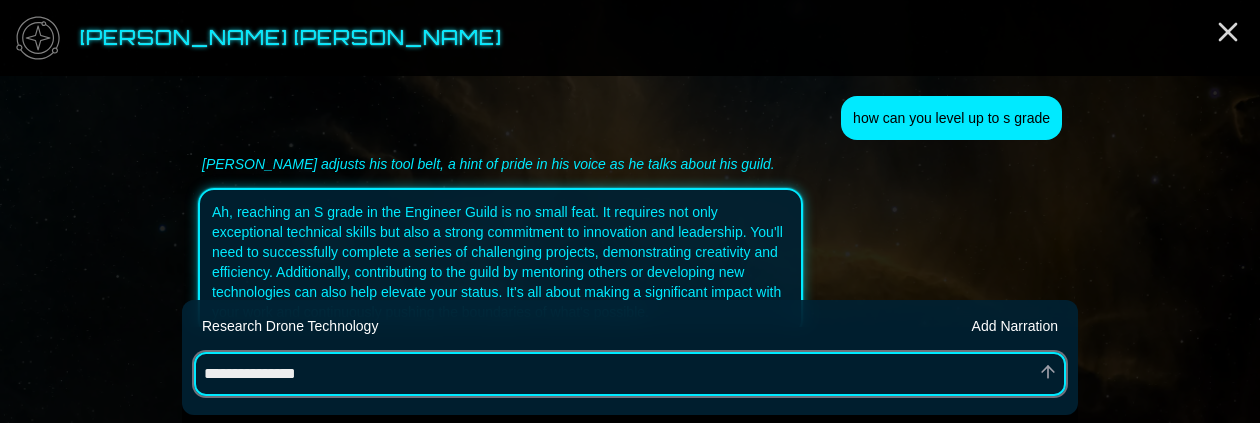 type on "*" 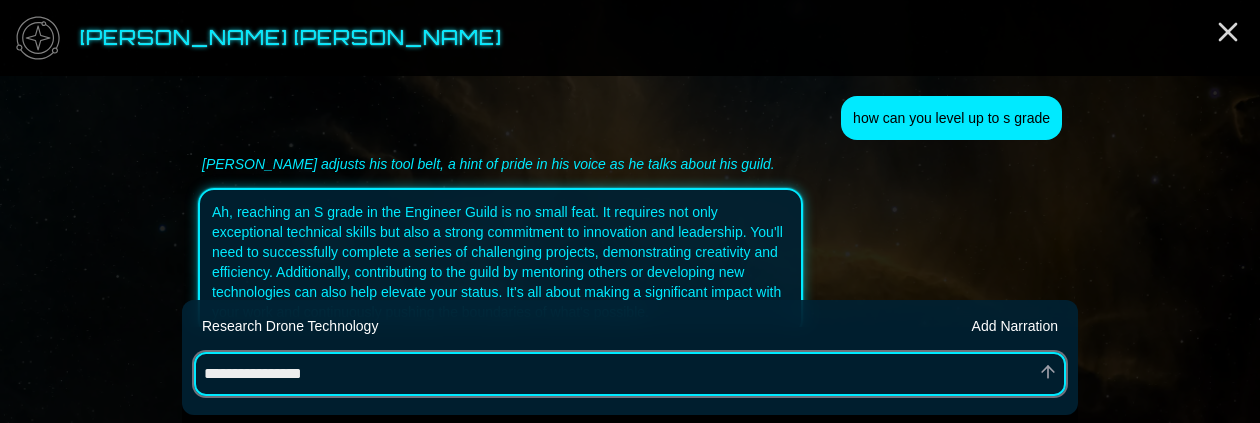 type on "*" 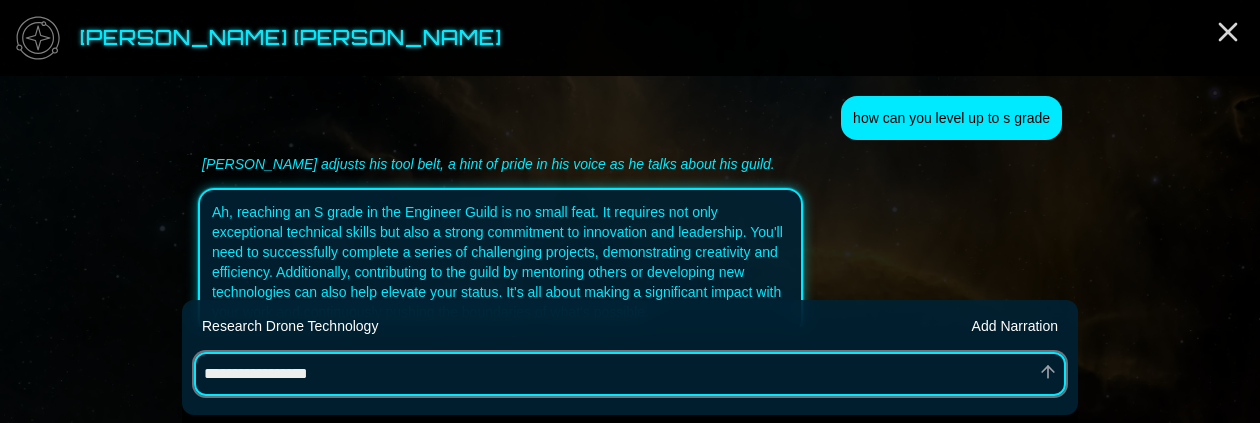 type on "*" 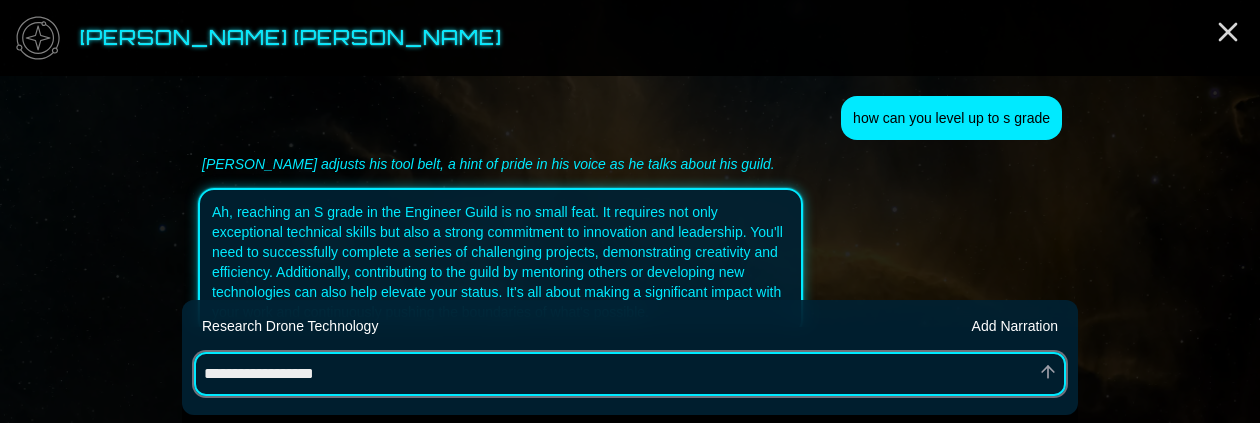 type on "*" 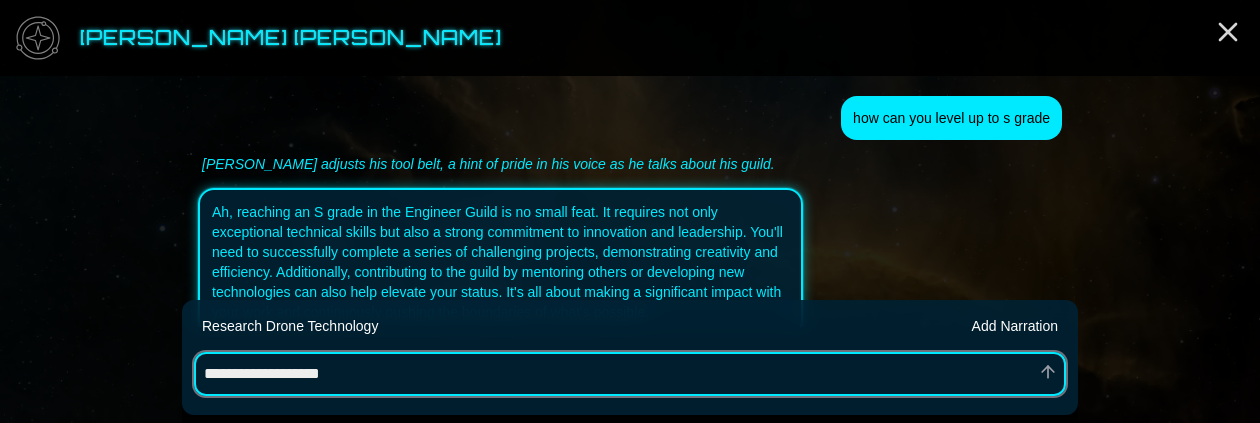 type on "*" 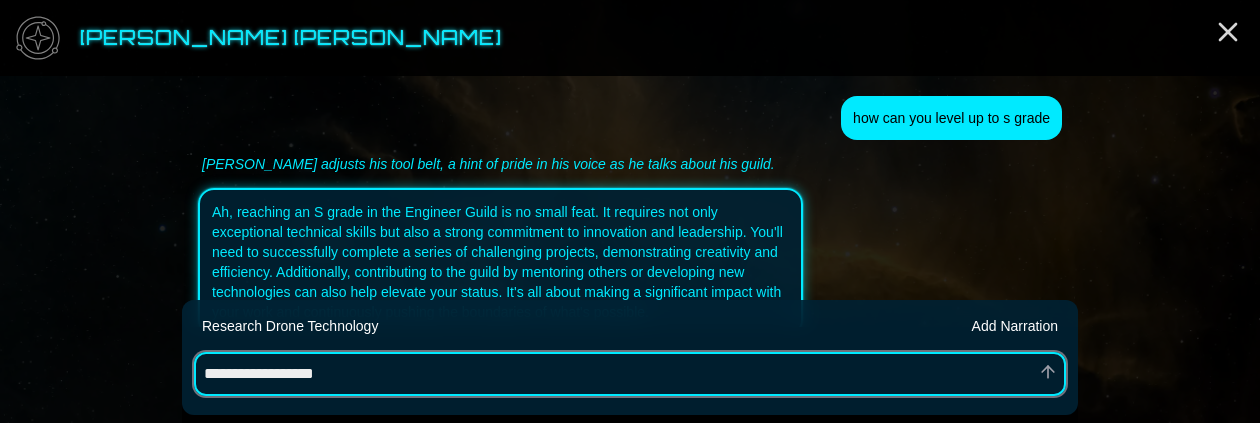 type on "*" 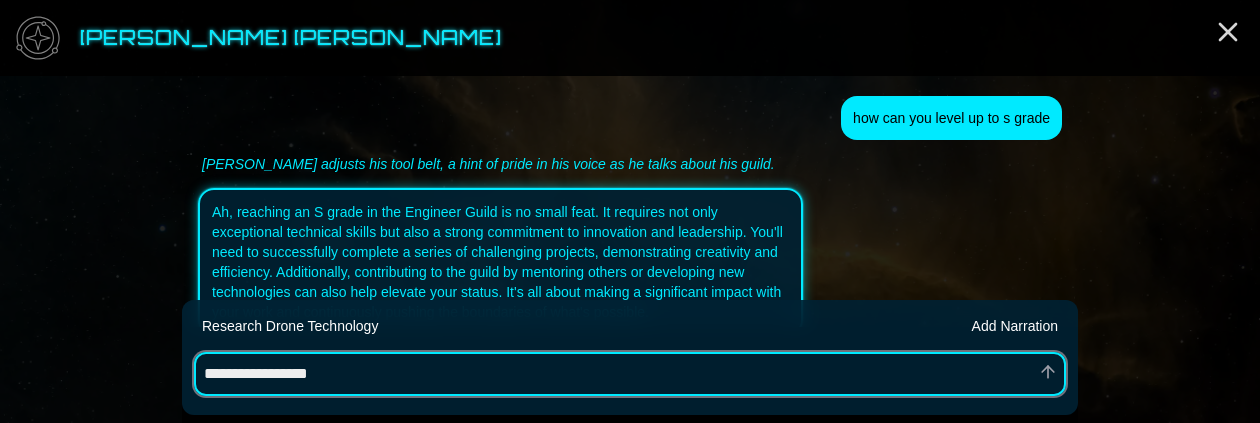 type on "*" 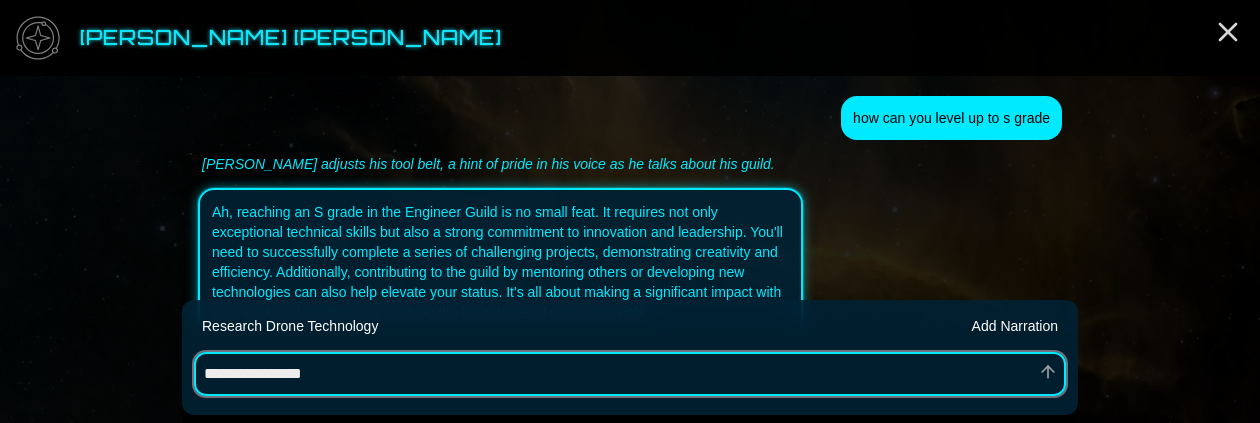 type on "*" 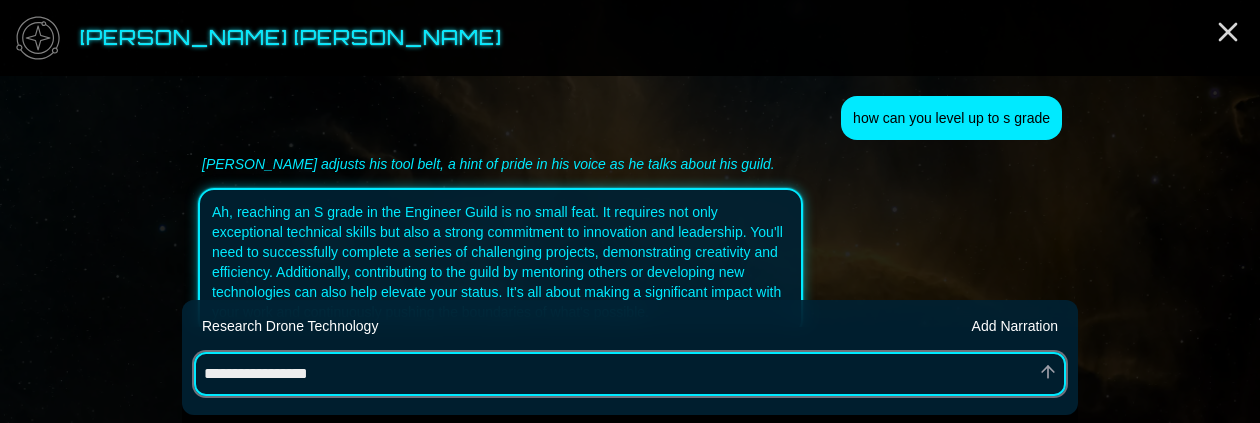 type on "*" 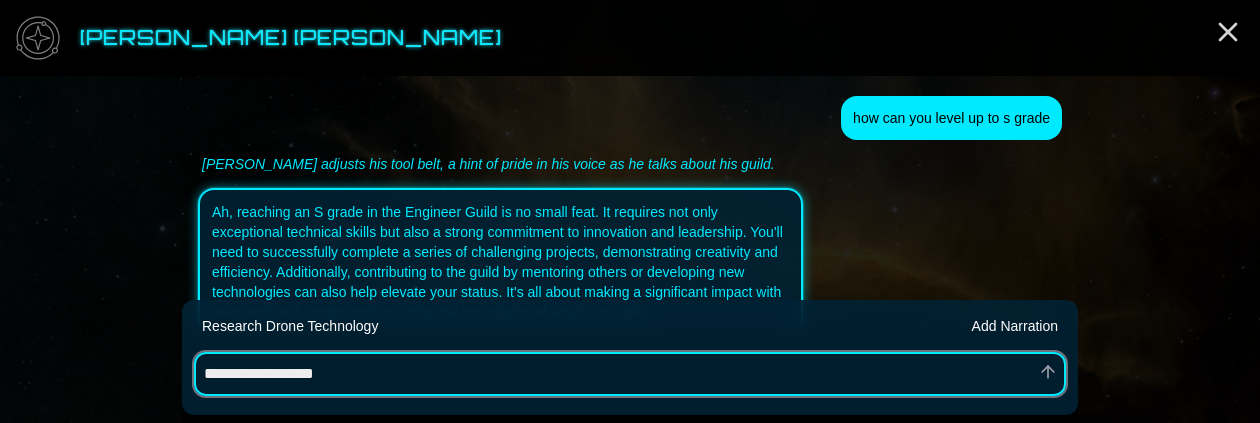 type on "*" 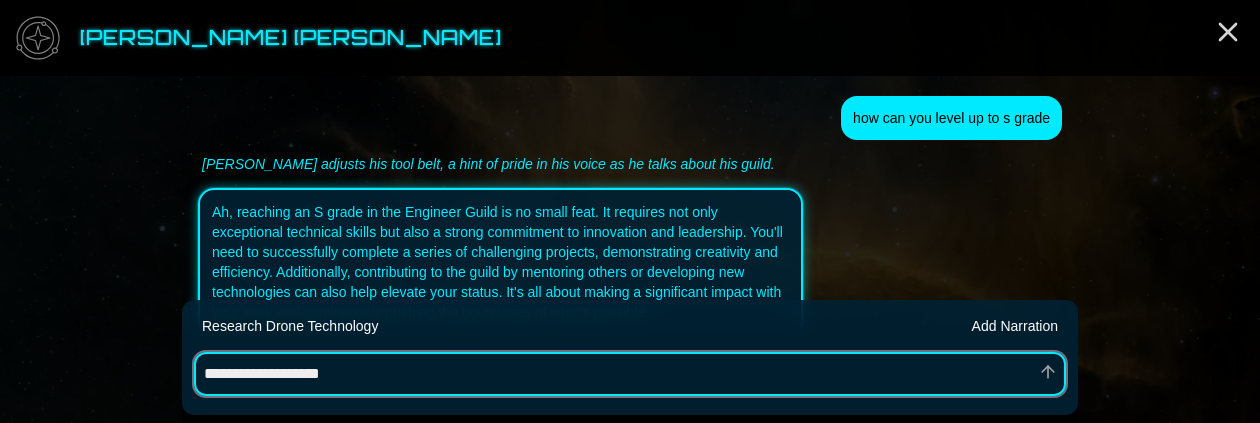 type on "*" 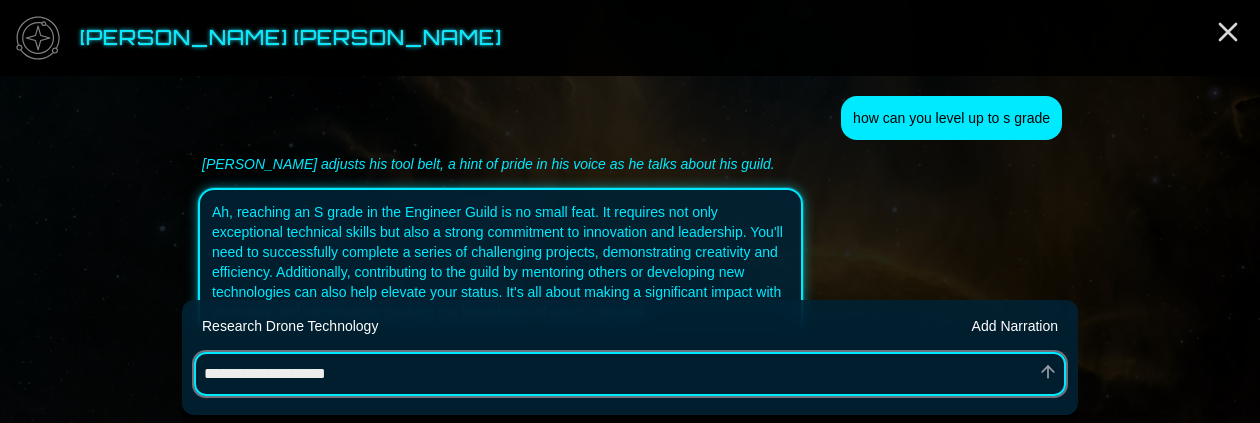 type on "*" 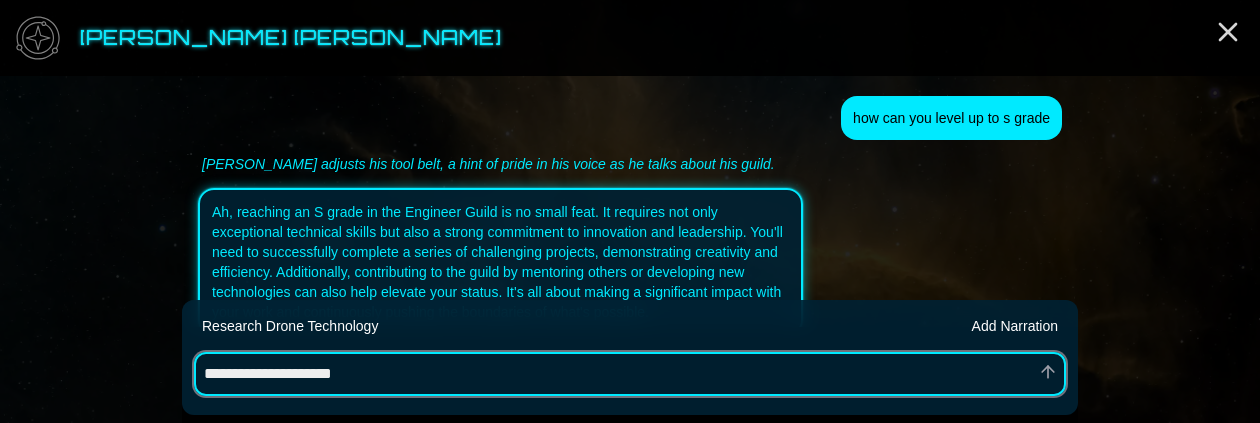 type on "*" 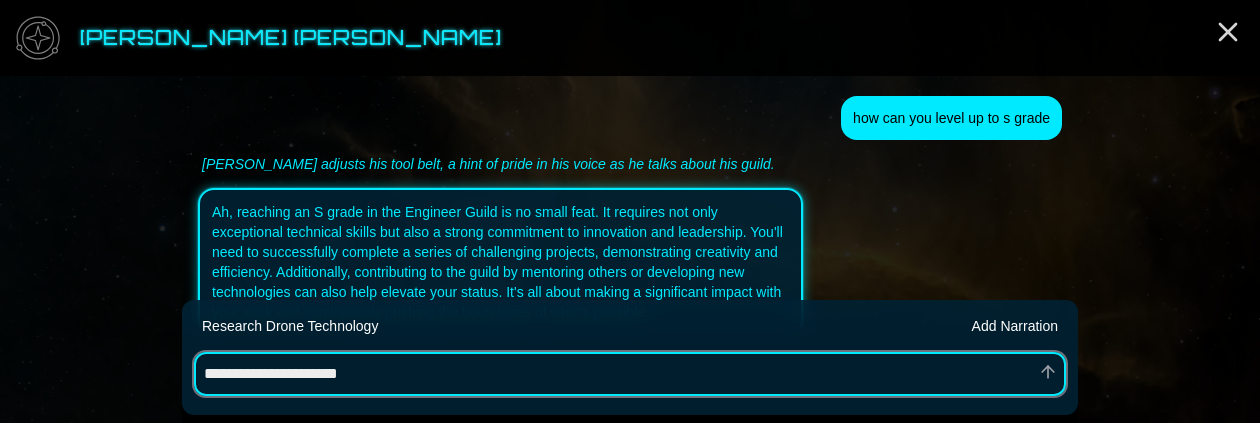 type on "*" 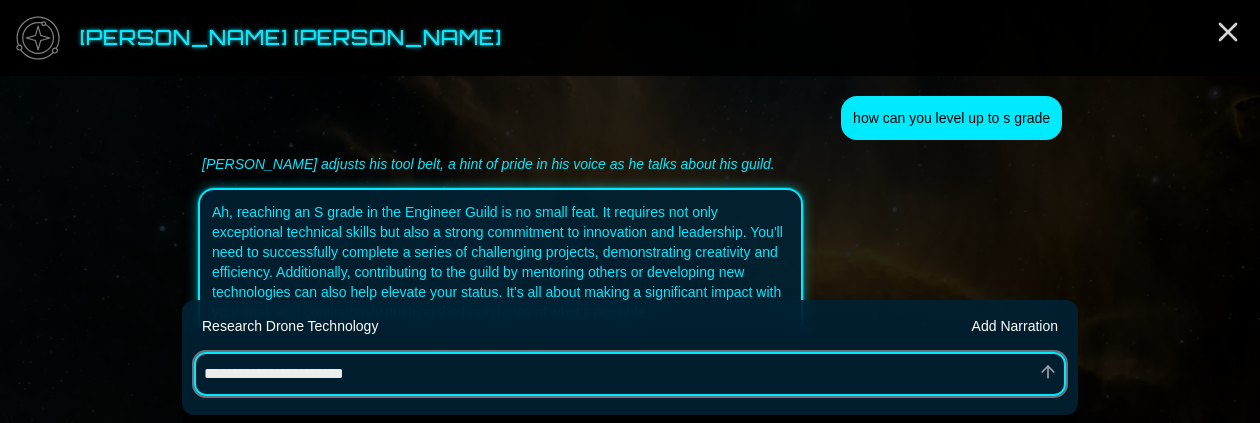 type on "*" 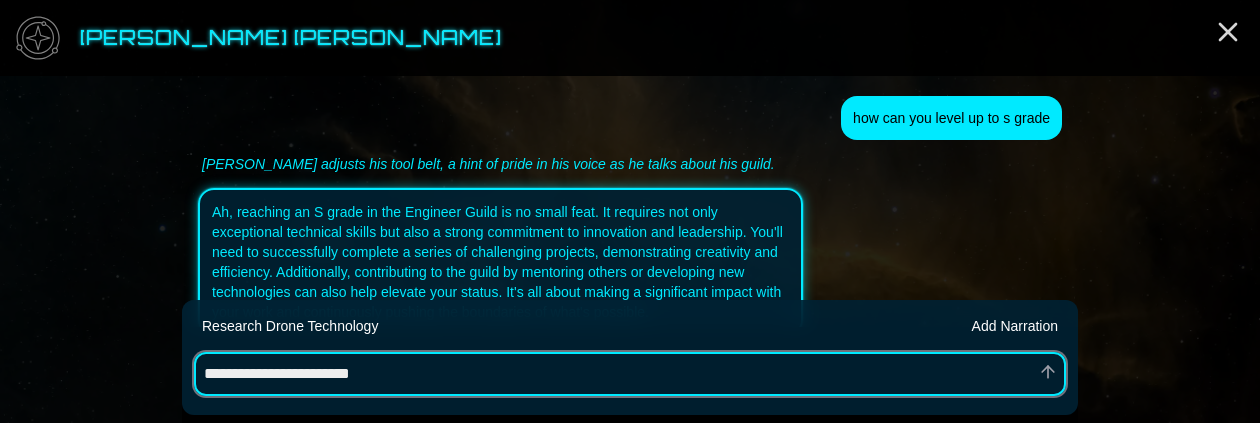 type on "*" 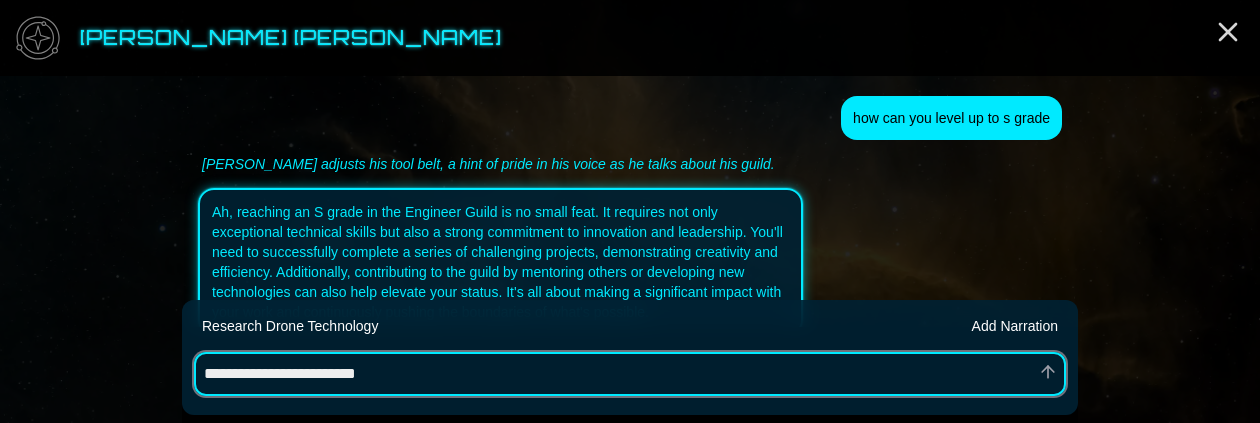 type on "*" 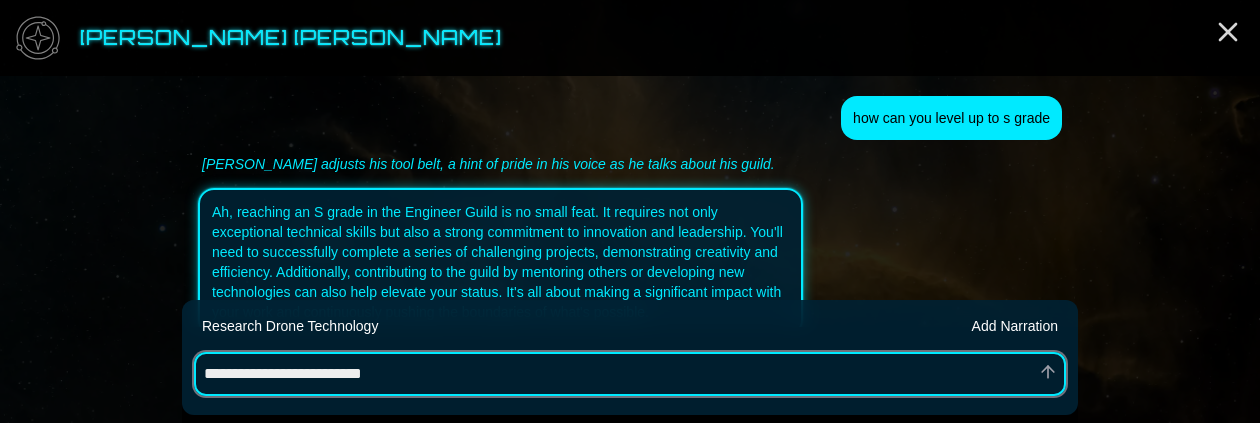 type on "*" 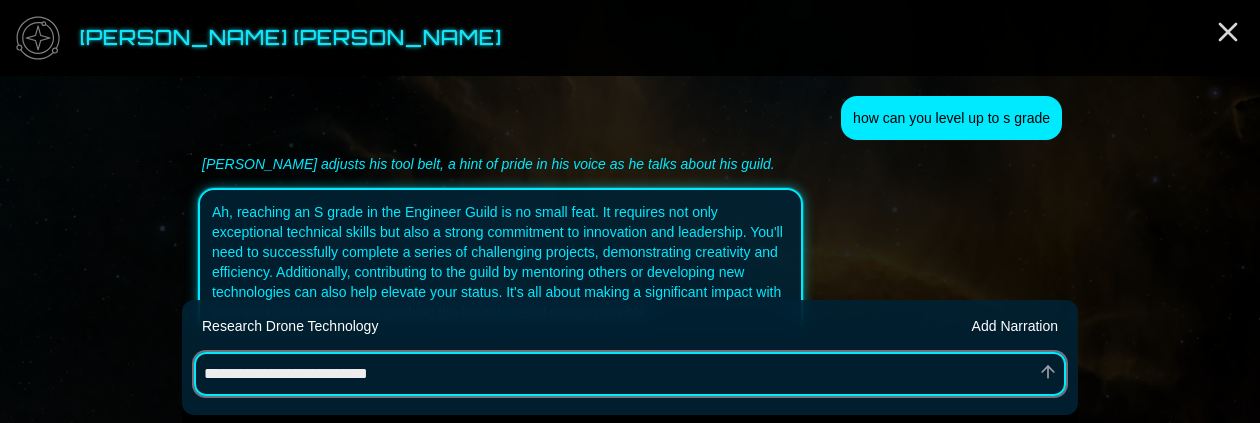 type on "*" 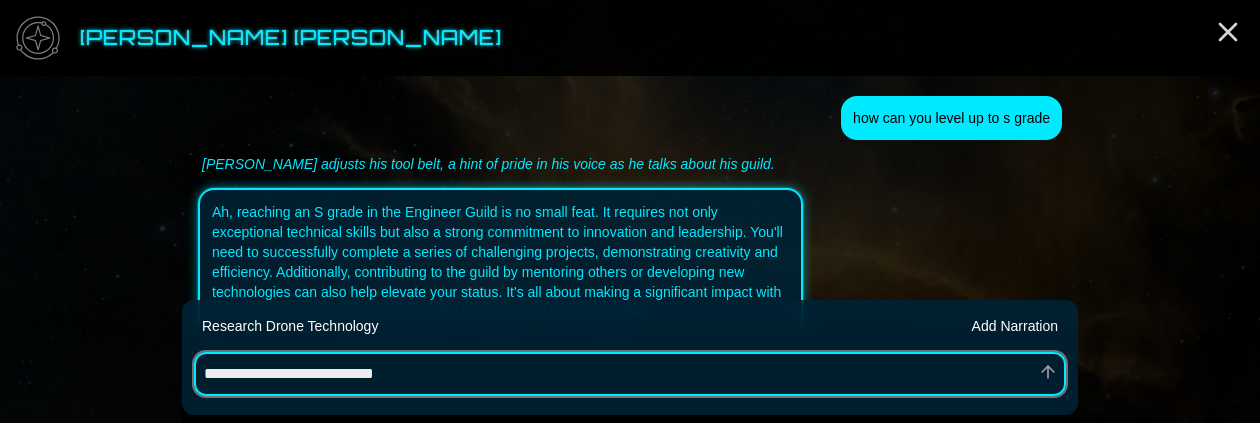 type on "*" 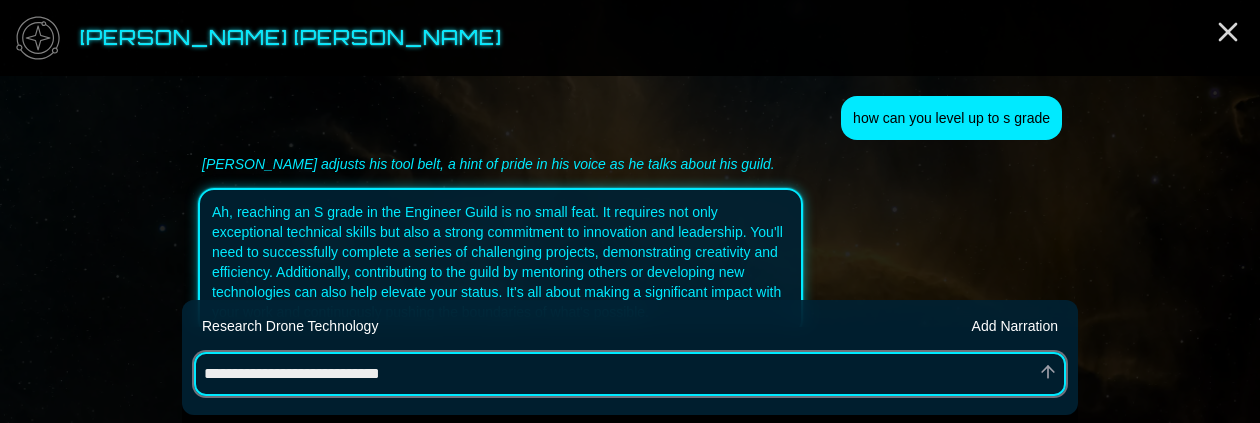 type on "*" 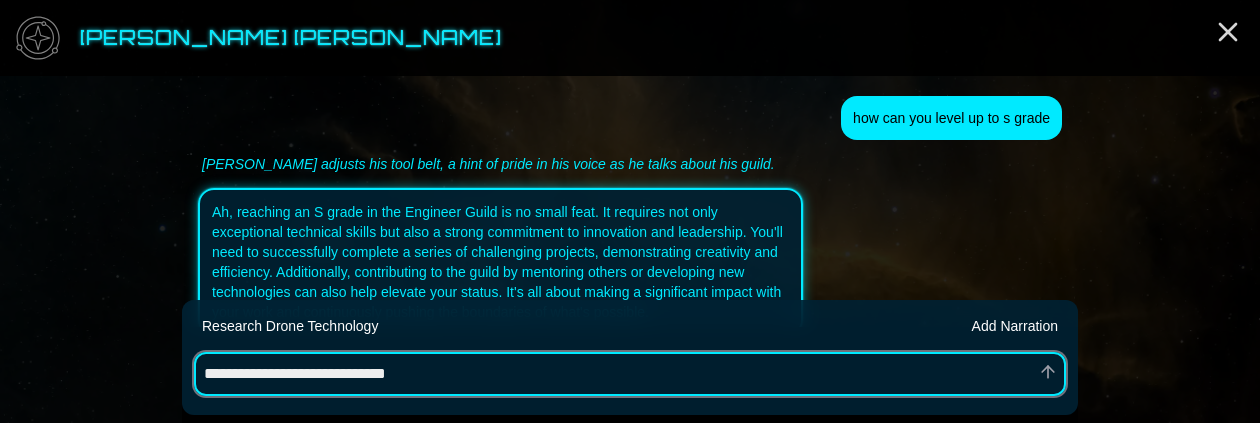 type on "*" 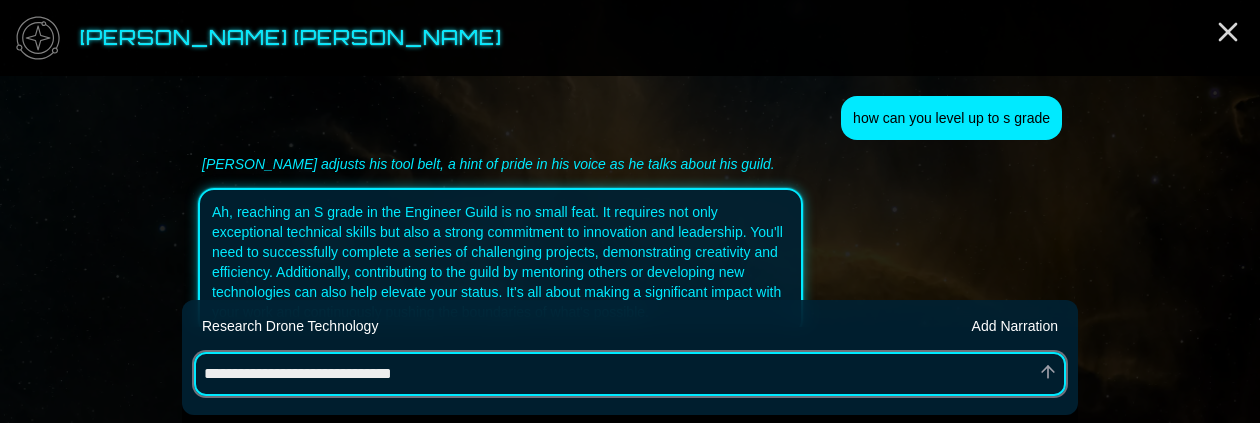 type on "*" 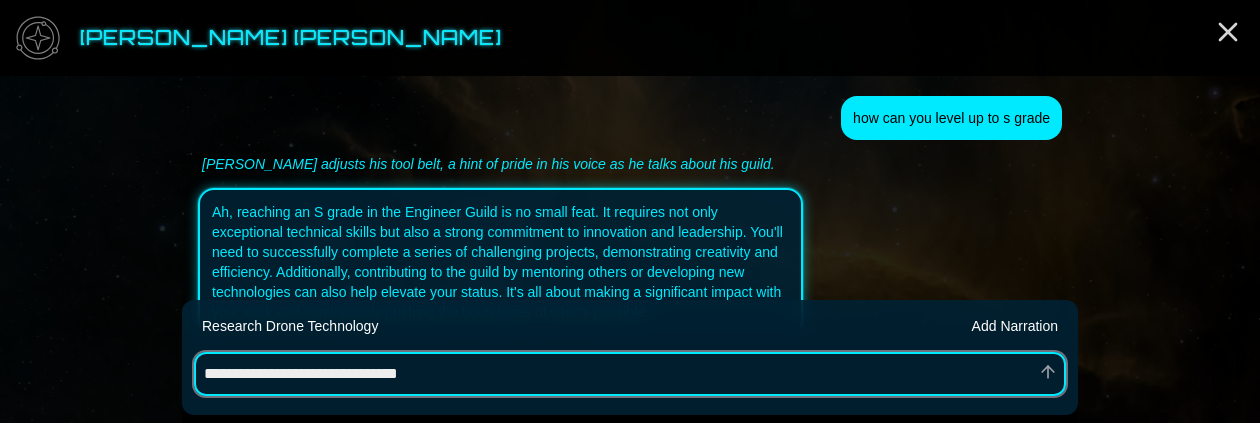 type on "*" 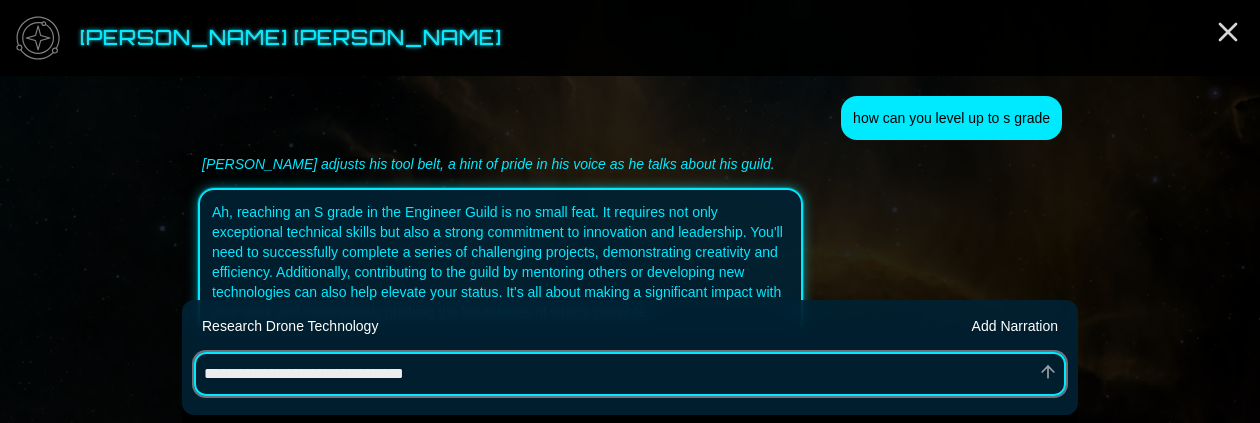 type on "*" 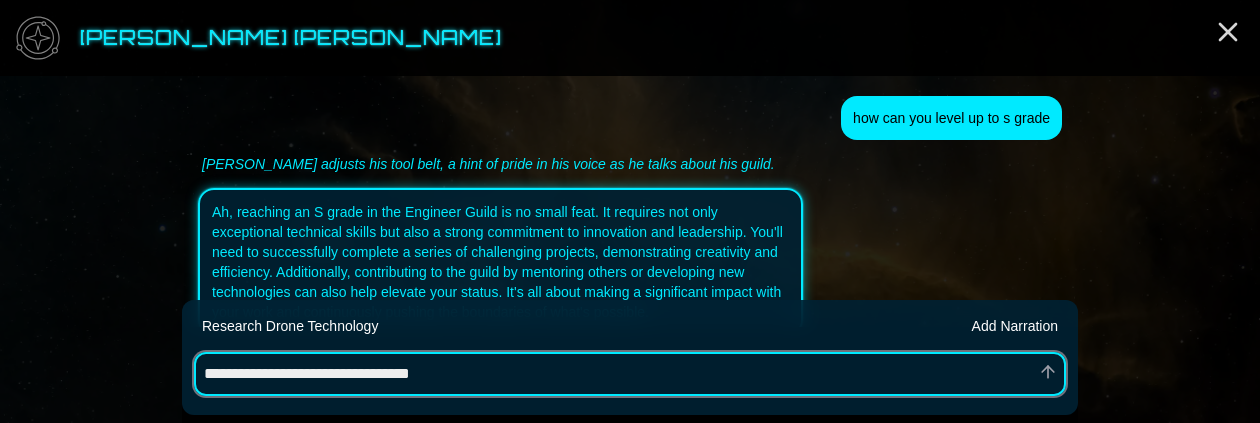 type on "*" 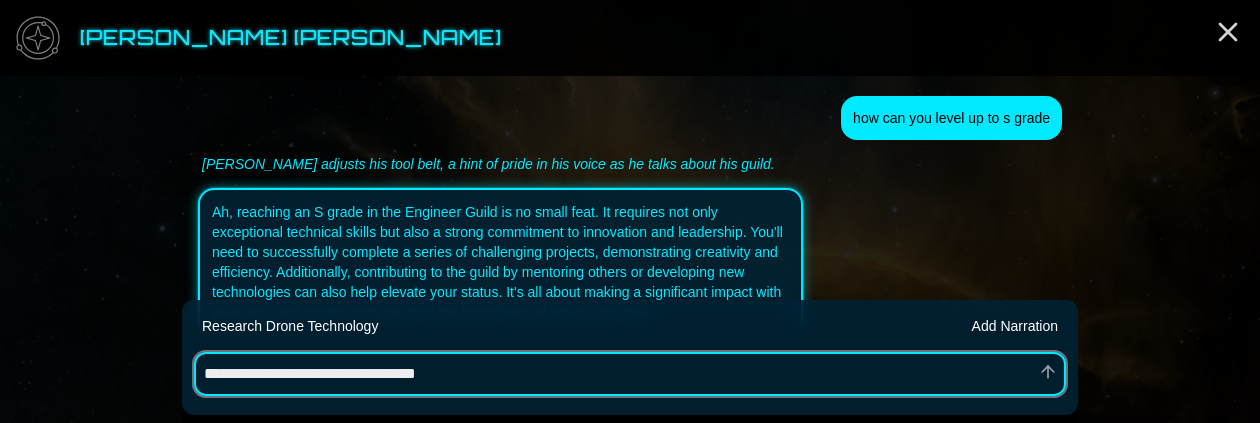 type on "*" 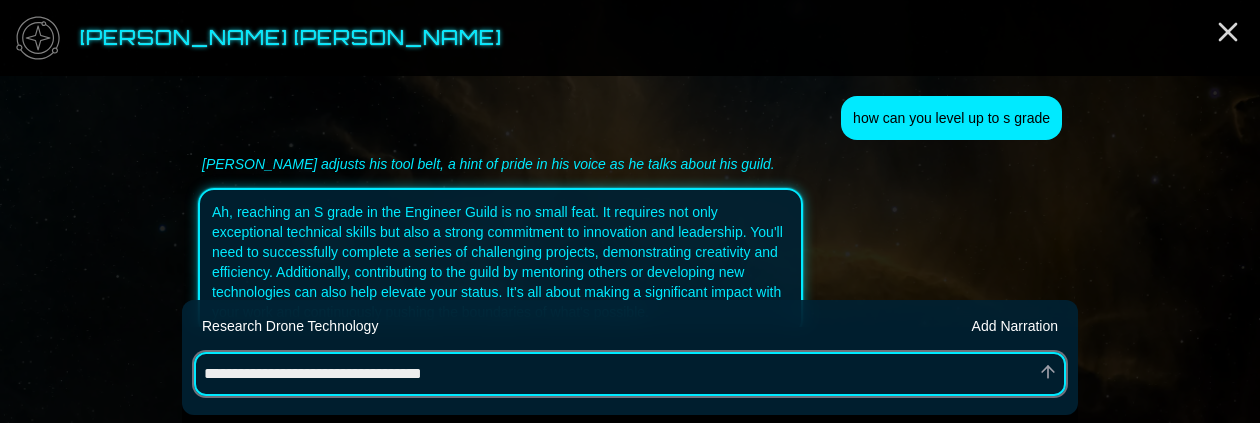type on "*" 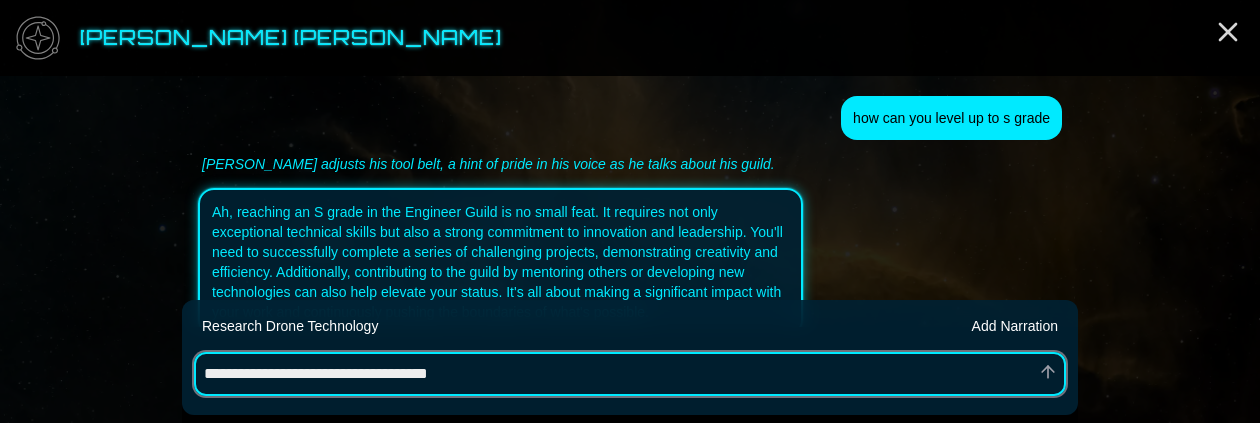 type on "*" 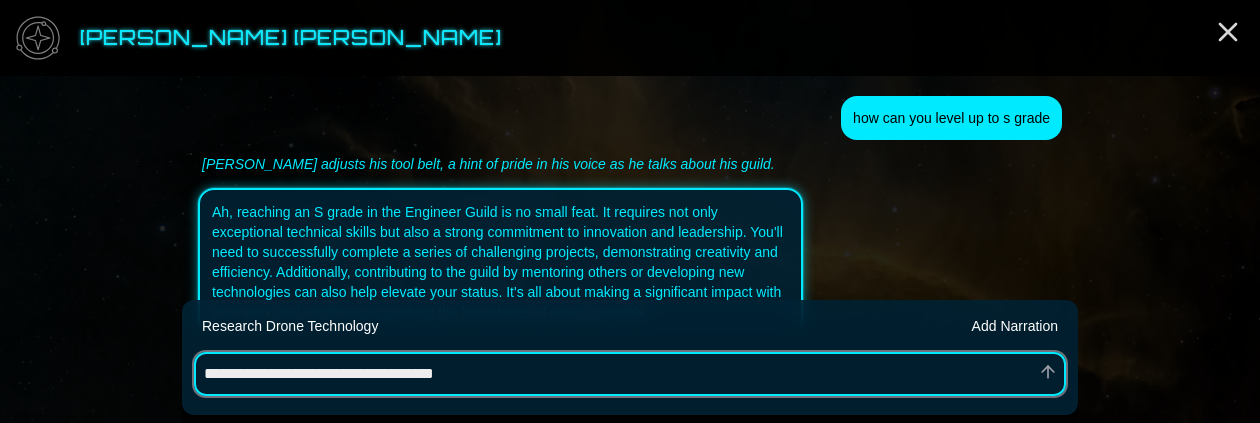 type on "*" 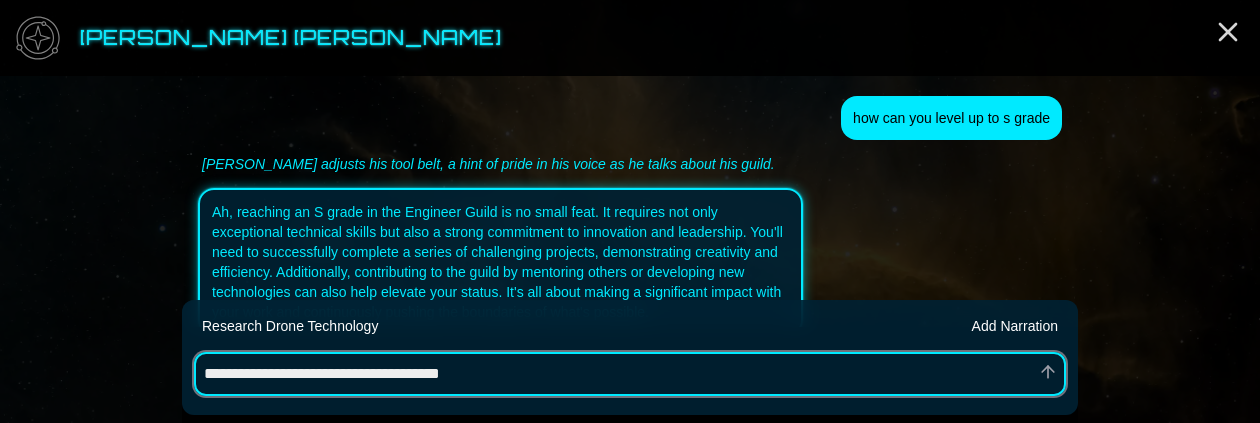 type on "*" 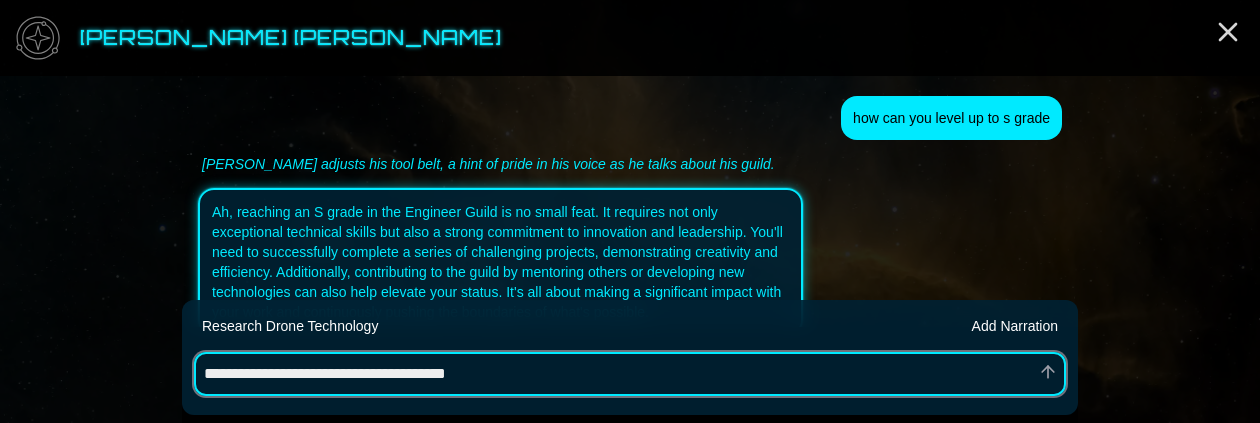 type on "*" 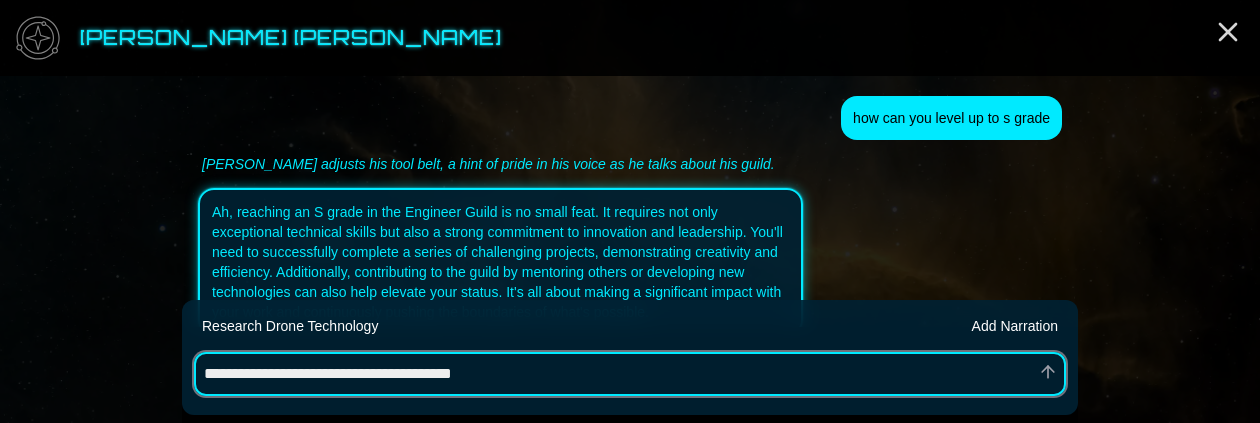 type on "*" 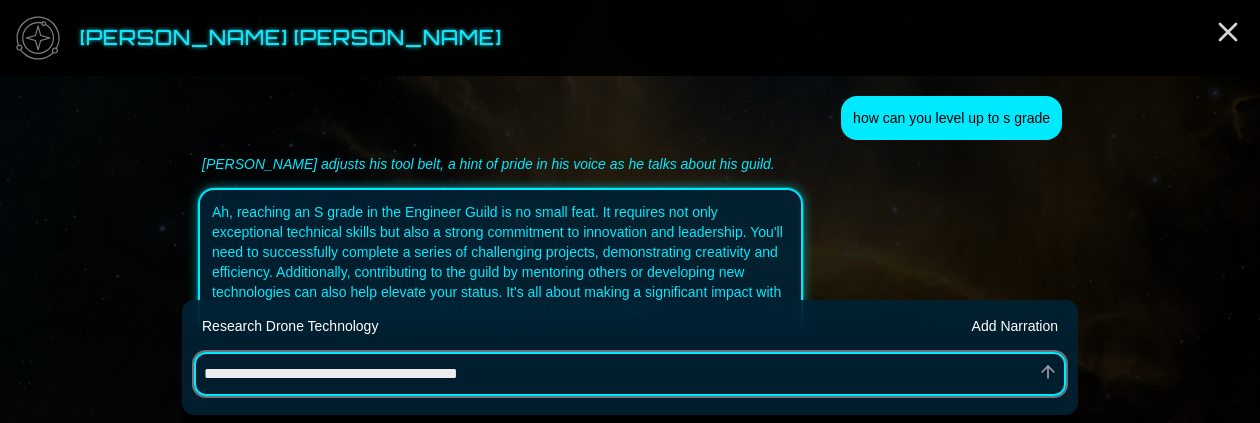 type on "*" 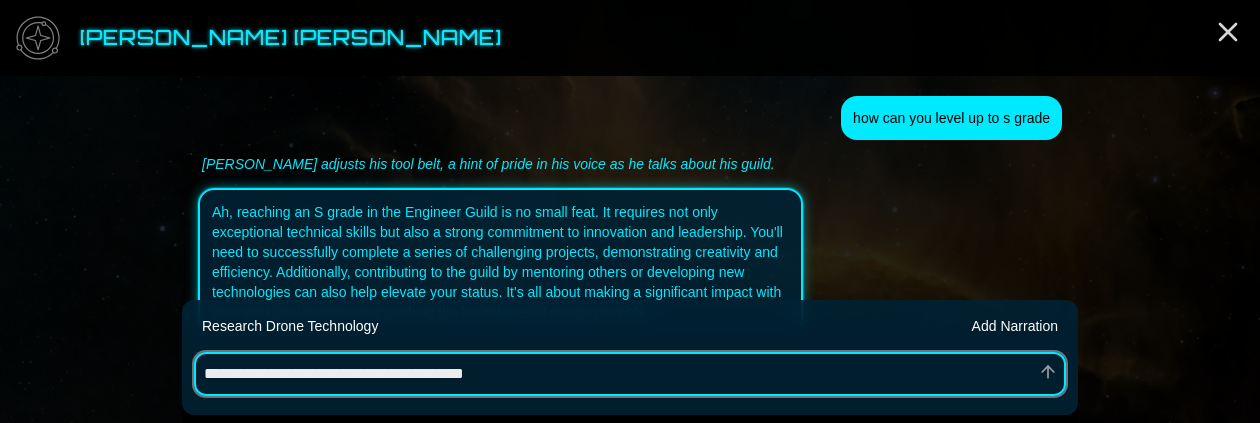 type on "*" 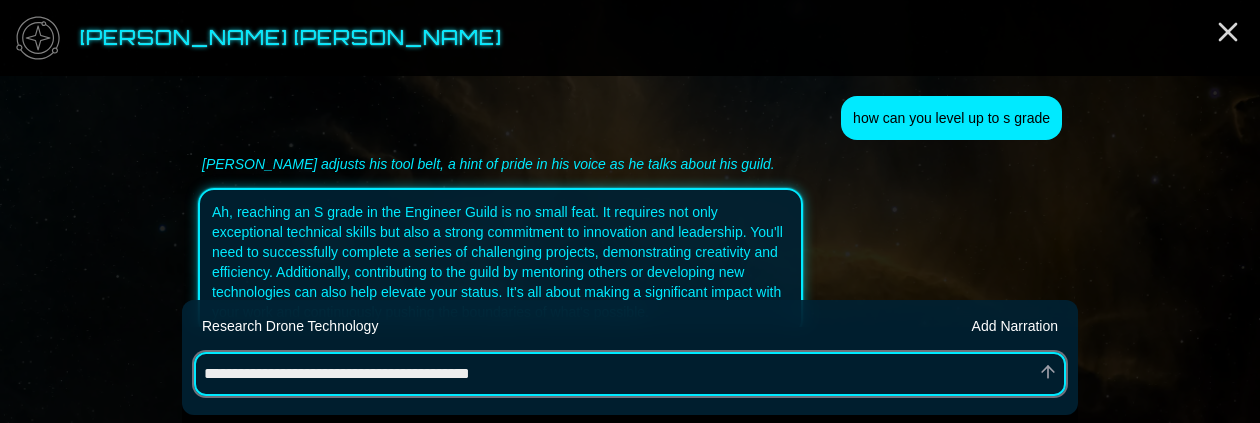 type on "*" 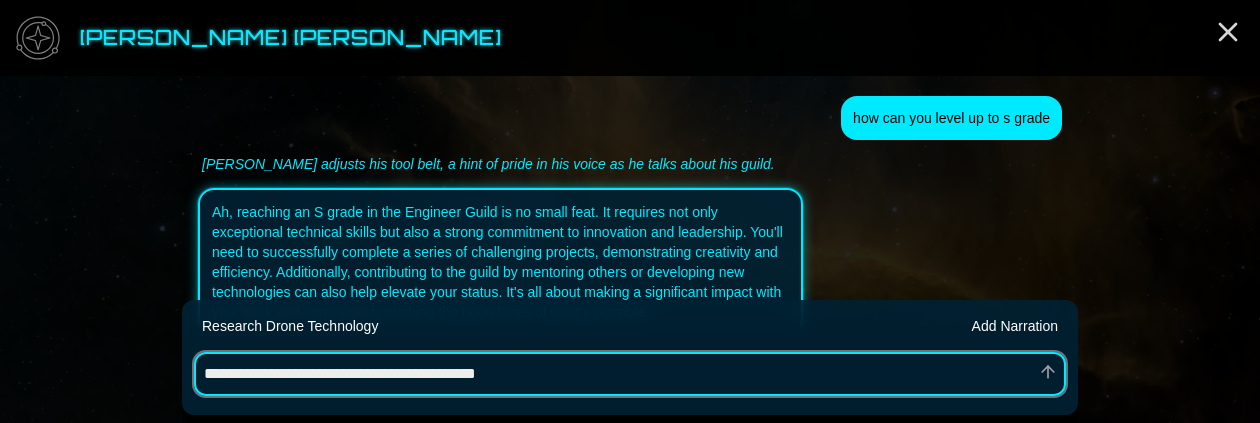 type on "*" 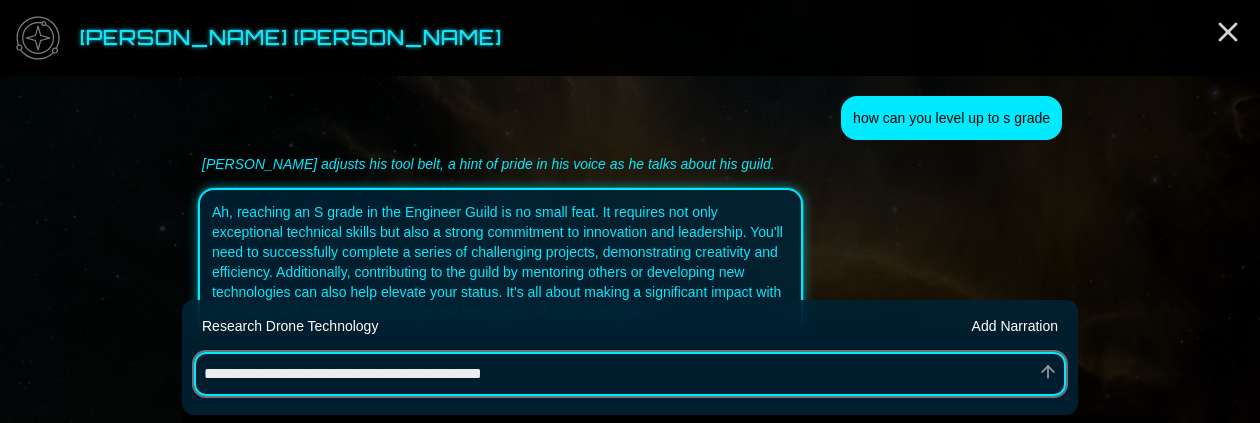 type on "*" 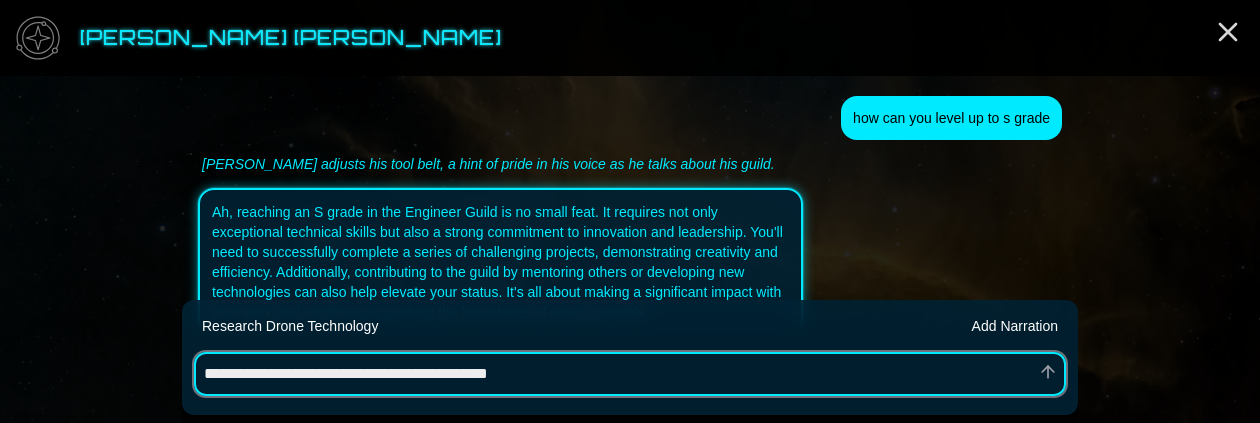 type on "*" 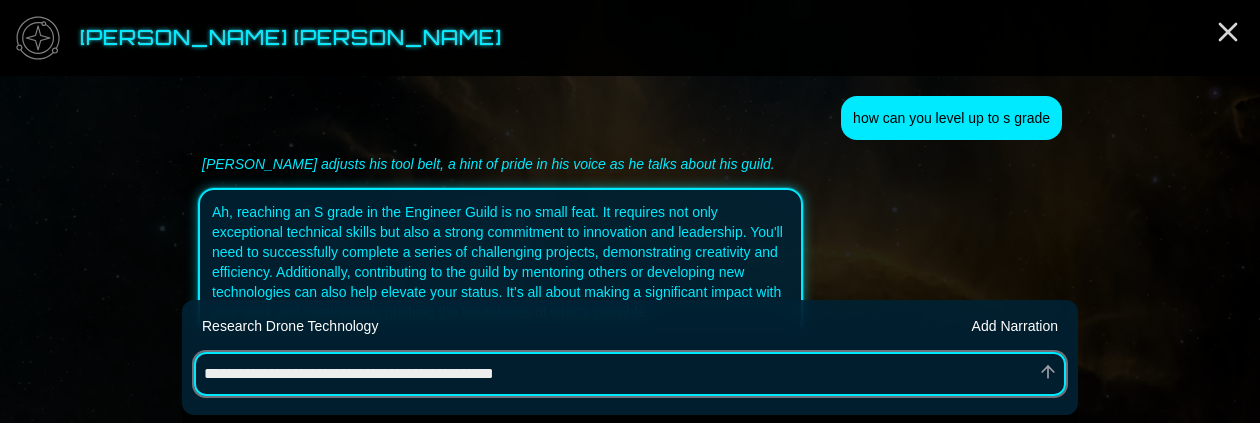 type on "*" 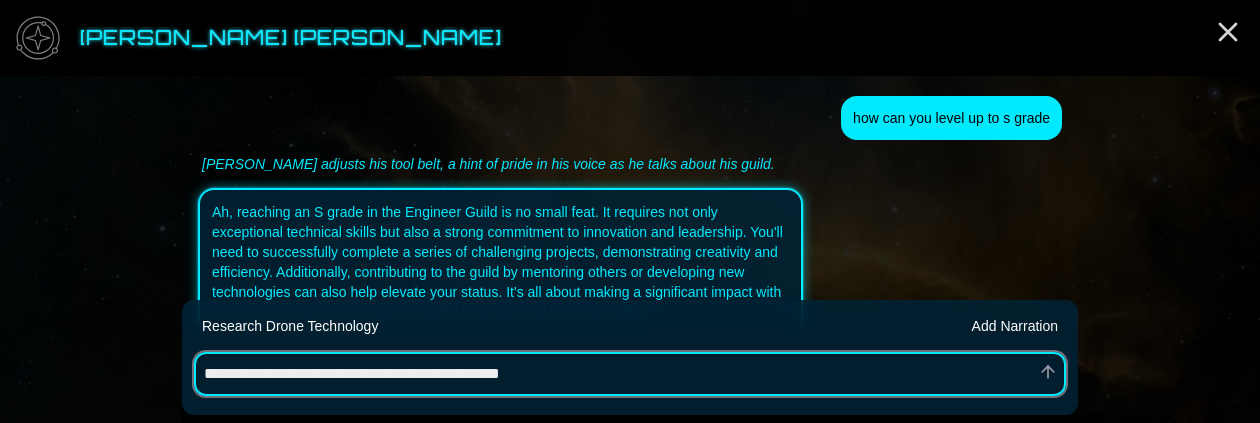 type on "*" 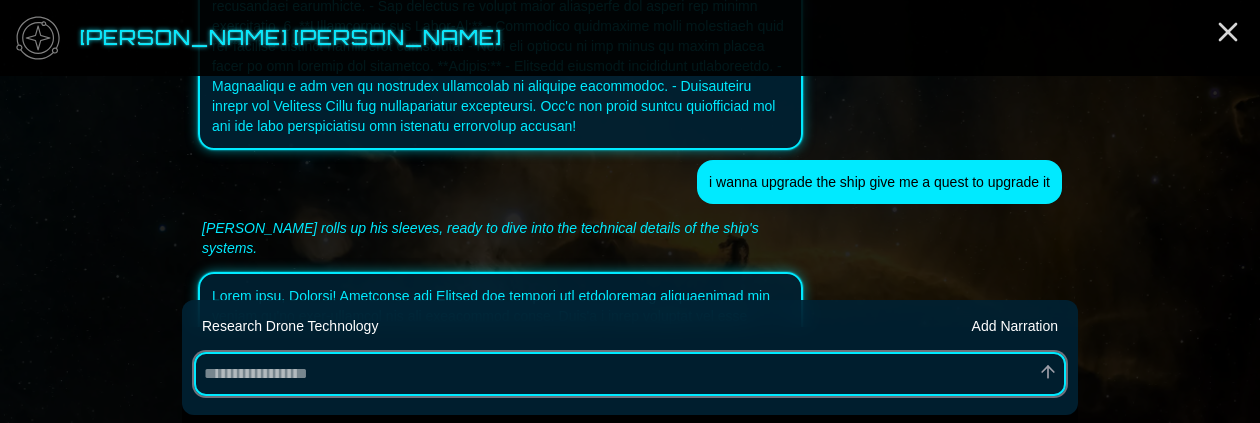 scroll, scrollTop: 2959, scrollLeft: 0, axis: vertical 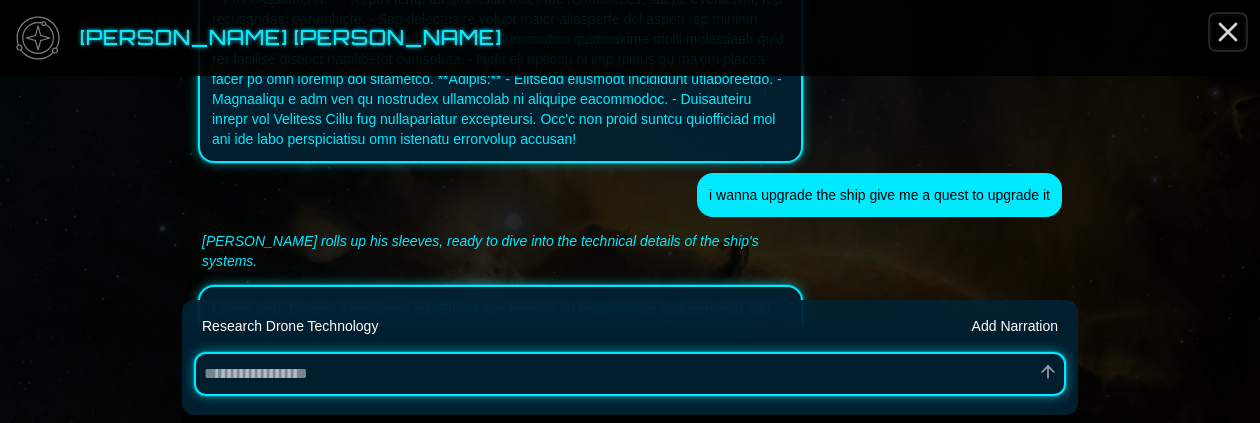 click 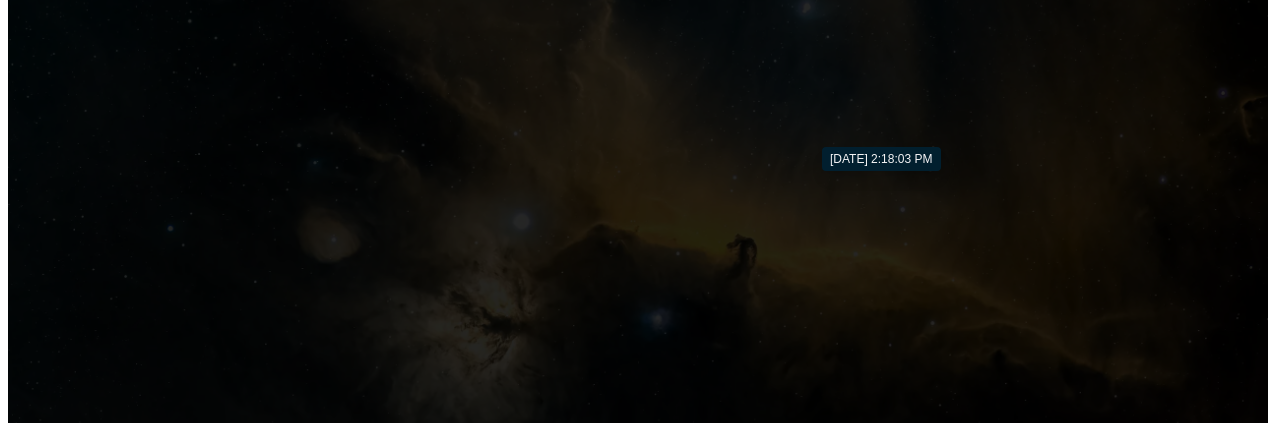 scroll, scrollTop: 0, scrollLeft: 0, axis: both 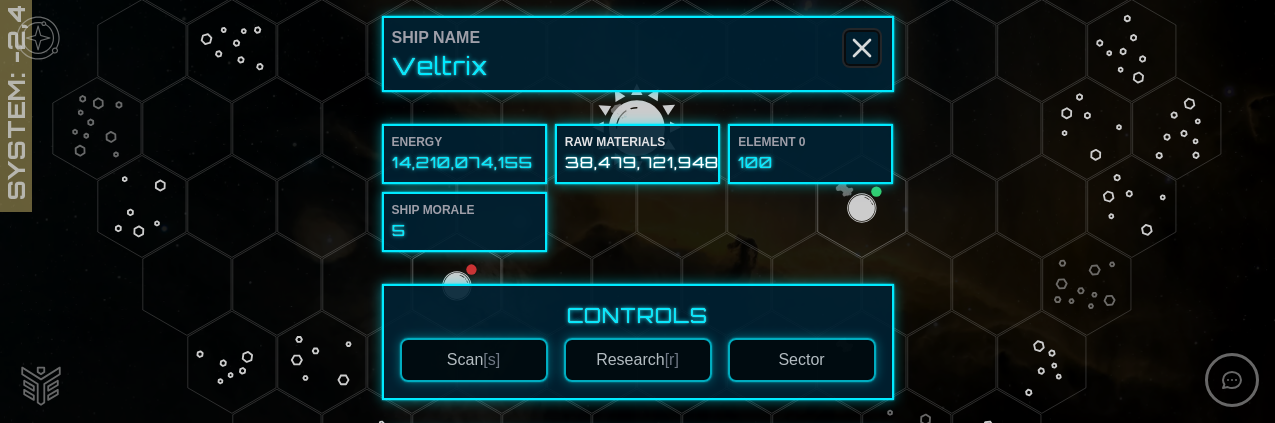 click 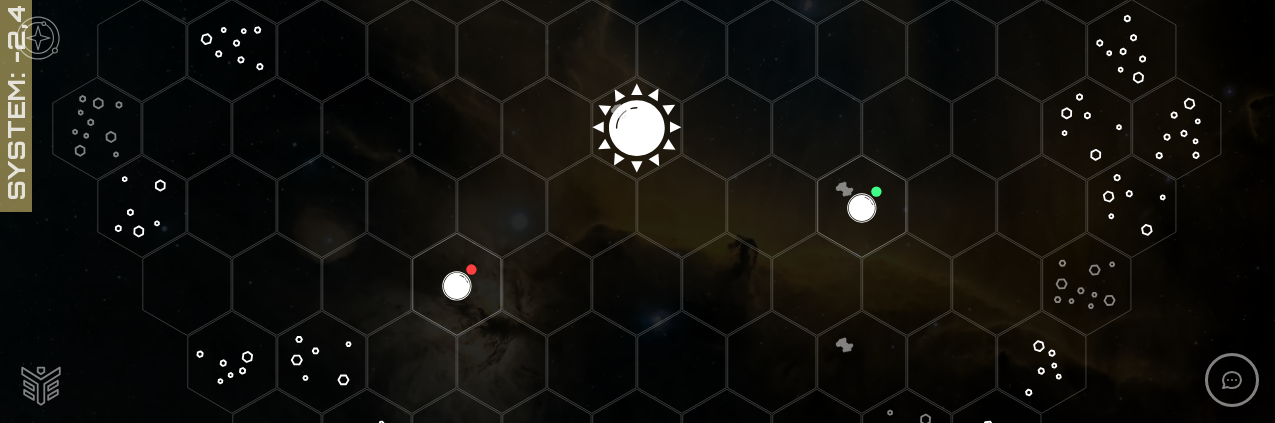 click 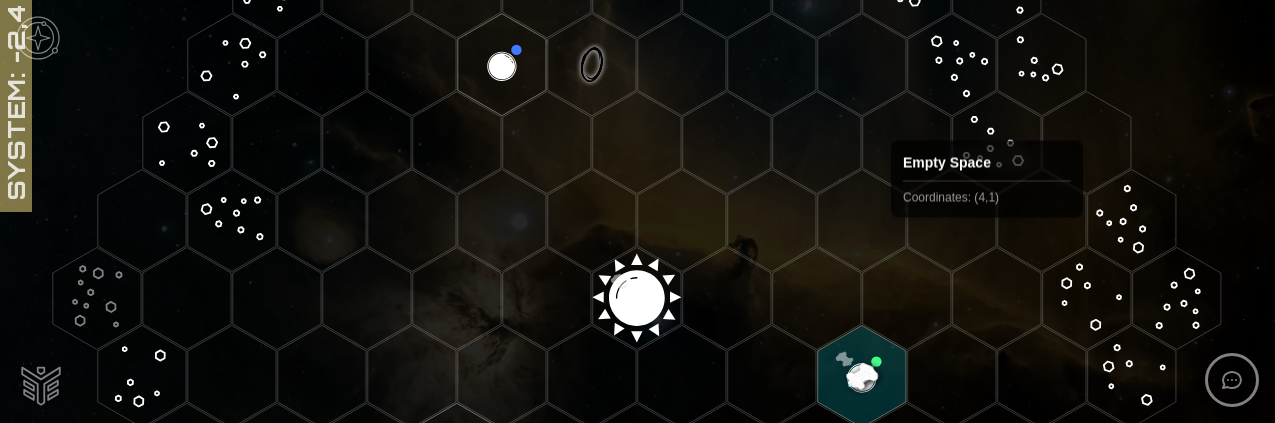 scroll, scrollTop: 409, scrollLeft: 0, axis: vertical 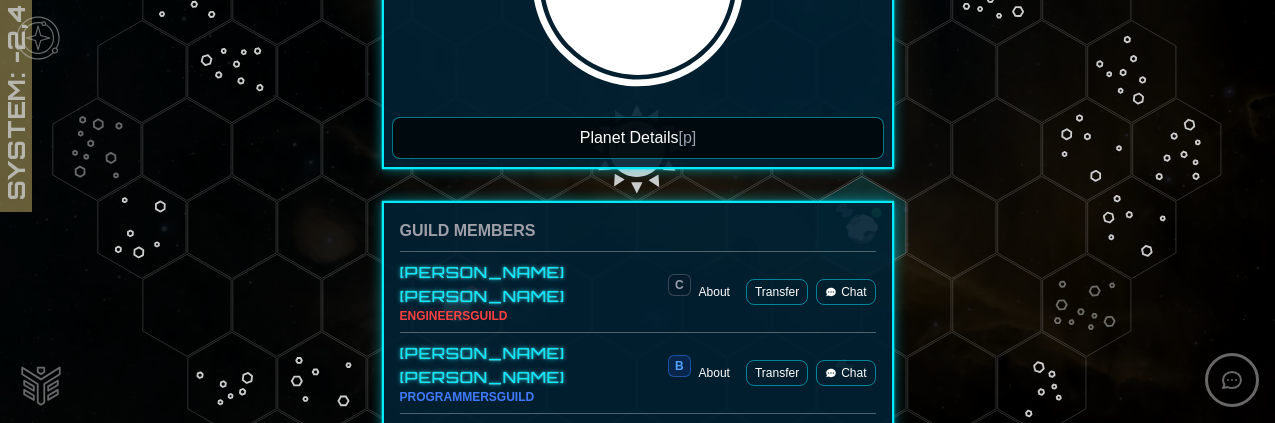 click on "Planet Details  [p]" at bounding box center (638, 138) 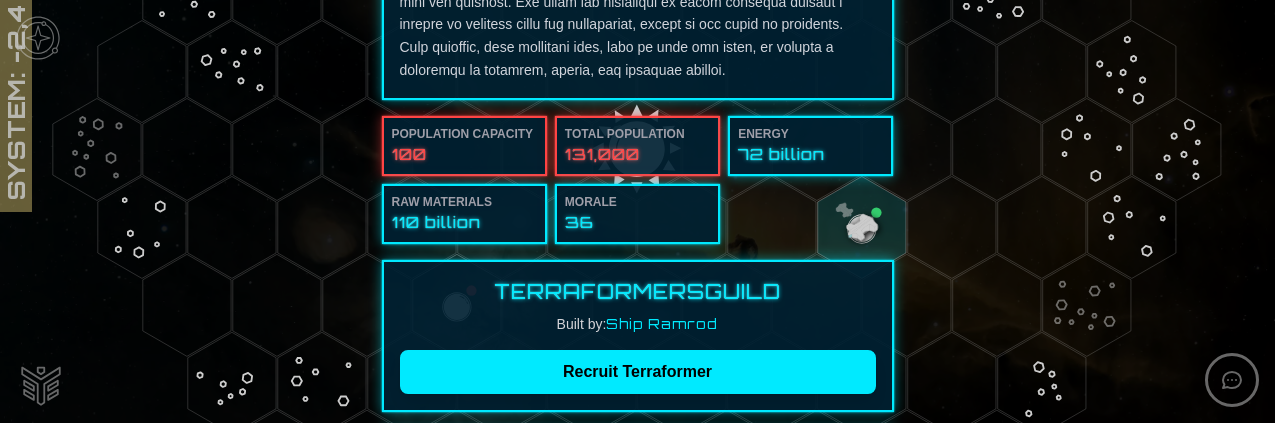 scroll, scrollTop: 885, scrollLeft: 0, axis: vertical 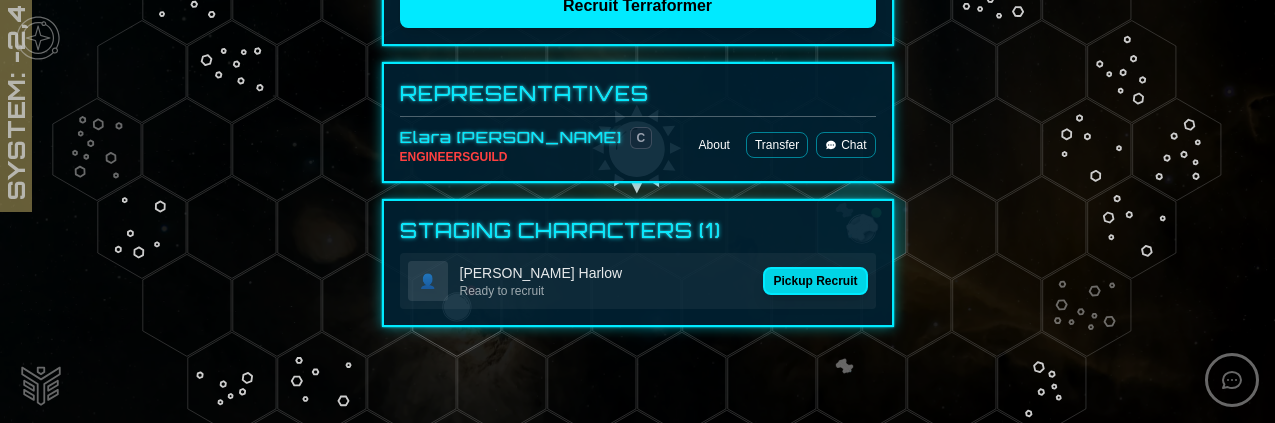 click on "Pickup Recruit" at bounding box center (815, 281) 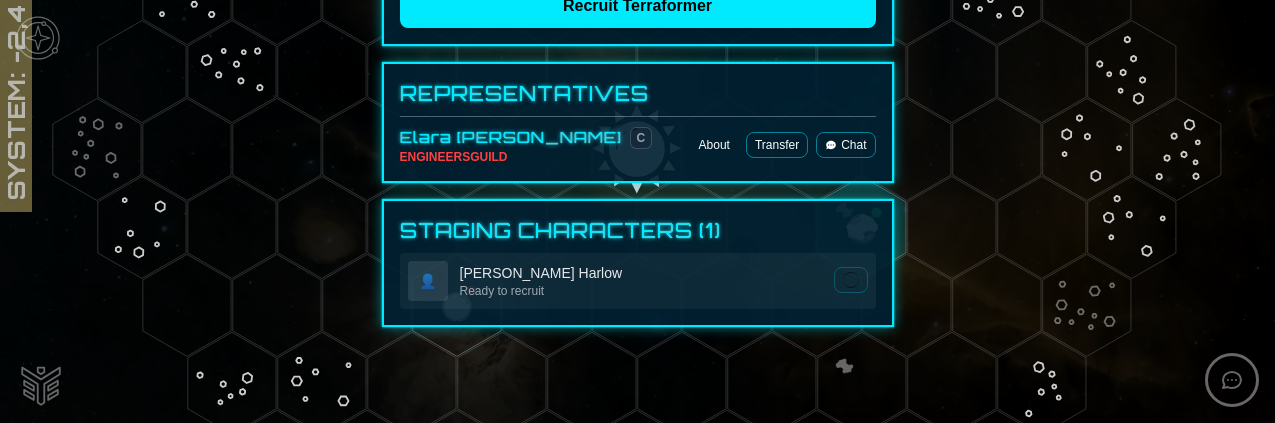 scroll, scrollTop: 0, scrollLeft: 0, axis: both 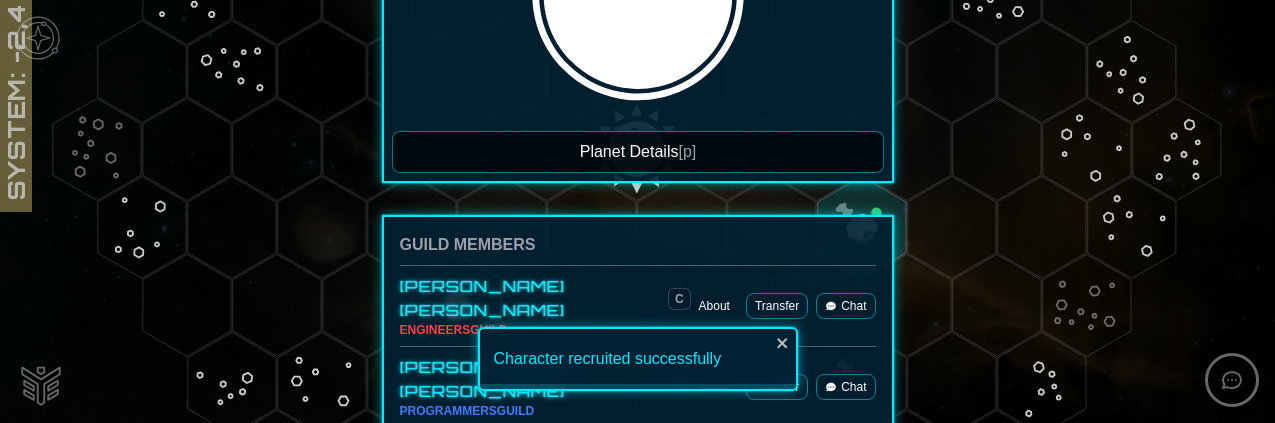 click on "Planet Details  [p]" at bounding box center (638, 152) 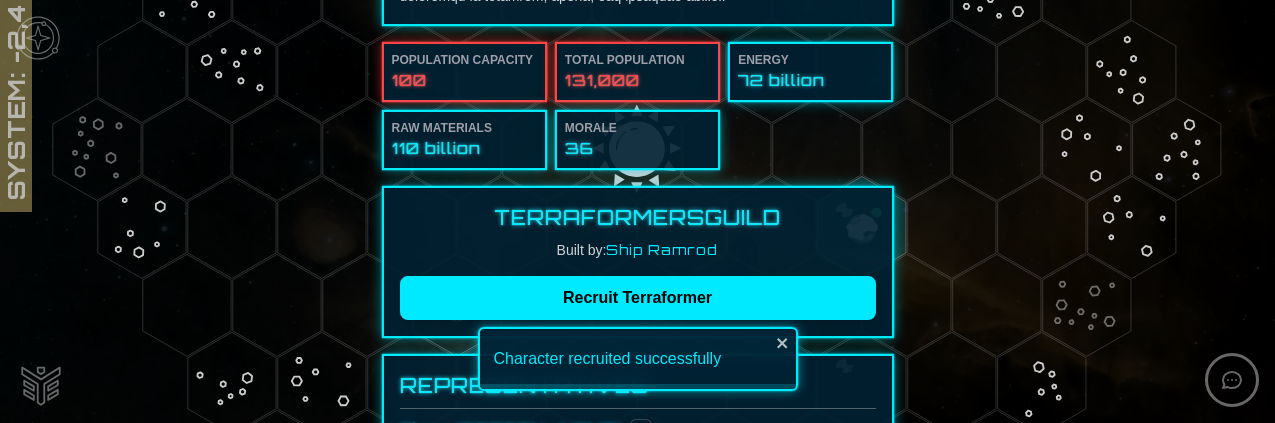 scroll, scrollTop: 741, scrollLeft: 0, axis: vertical 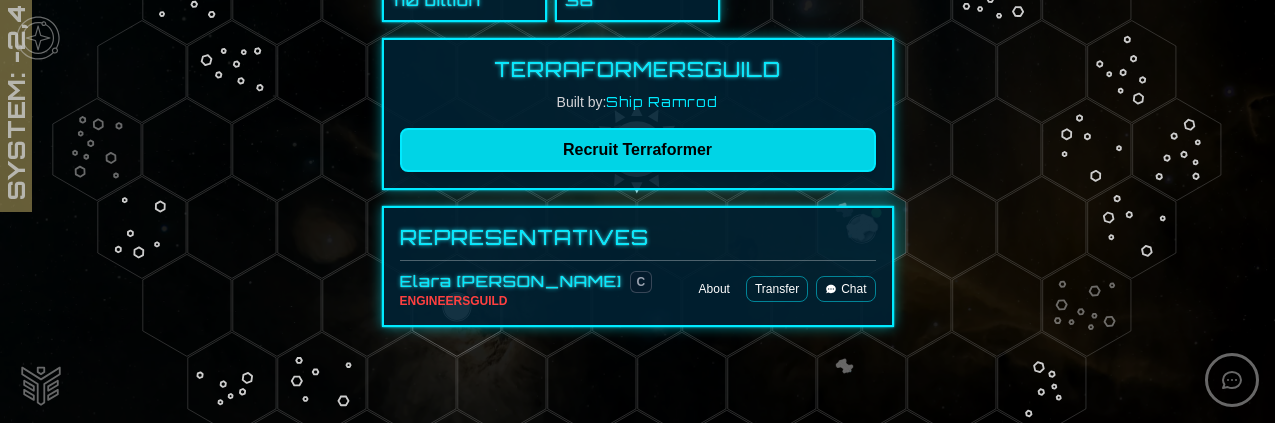 click on "Recruit   Terraformer" at bounding box center (638, 150) 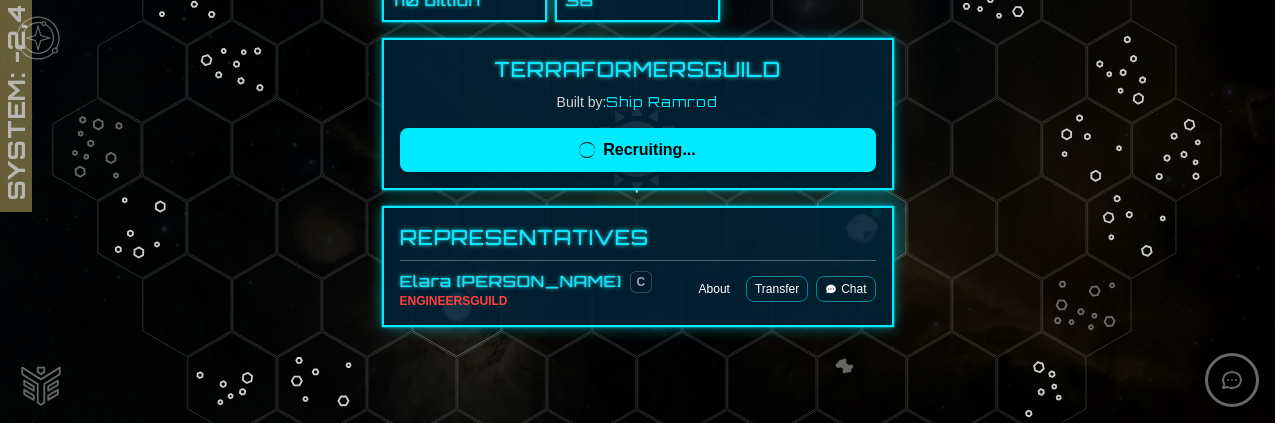 click on "Recruiting..." at bounding box center (638, 150) 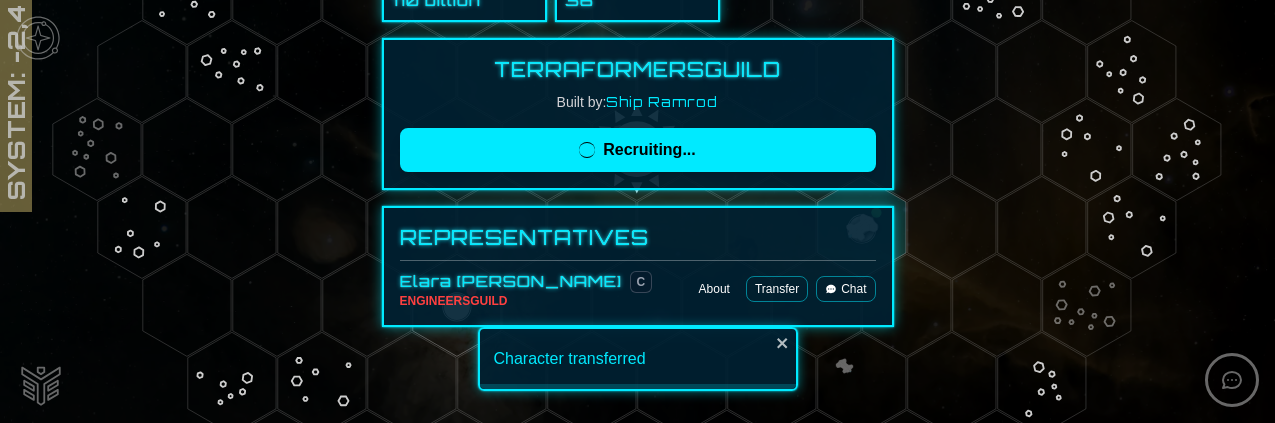 scroll, scrollTop: 0, scrollLeft: 0, axis: both 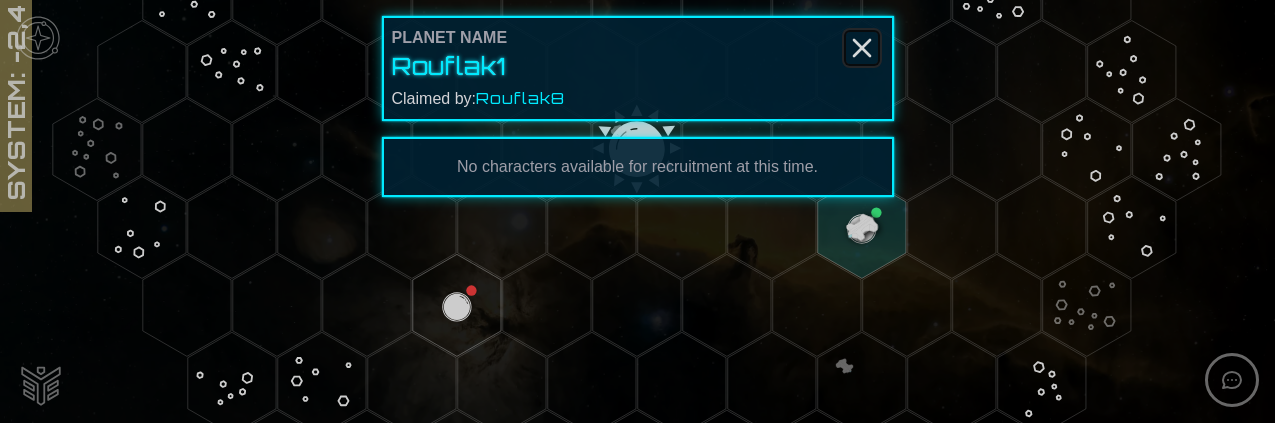 click 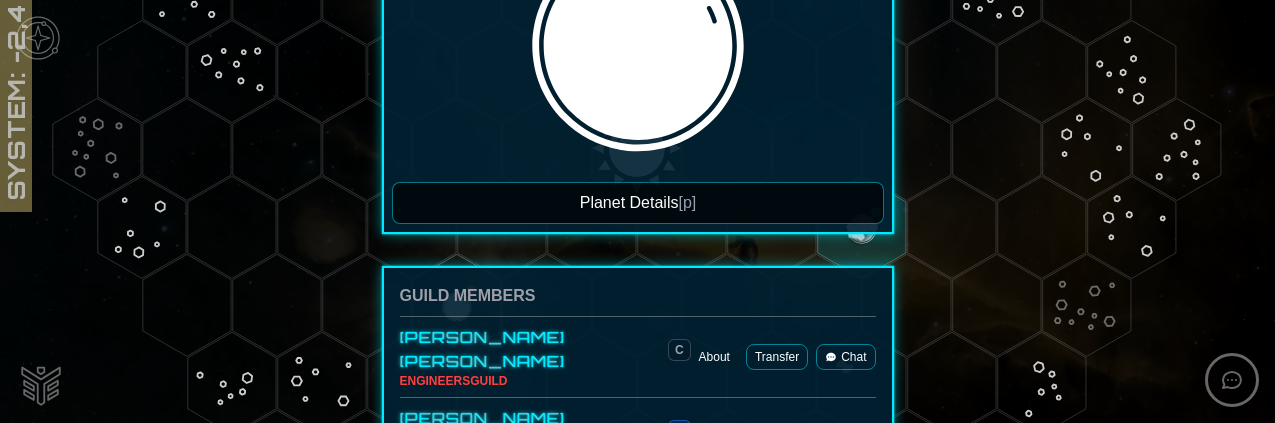 scroll, scrollTop: 514, scrollLeft: 0, axis: vertical 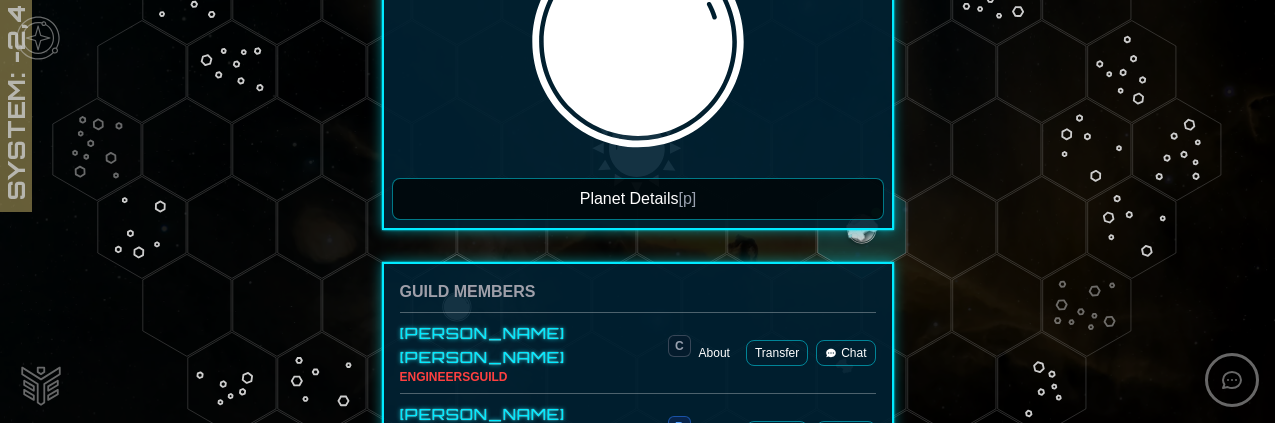 click on "Planet Details  [p]" at bounding box center (638, 199) 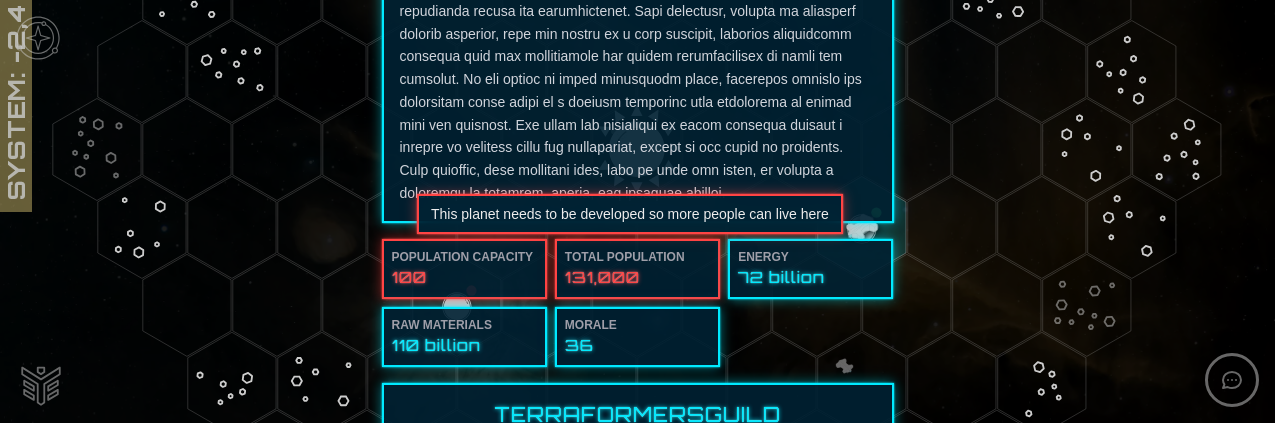 scroll, scrollTop: 0, scrollLeft: 0, axis: both 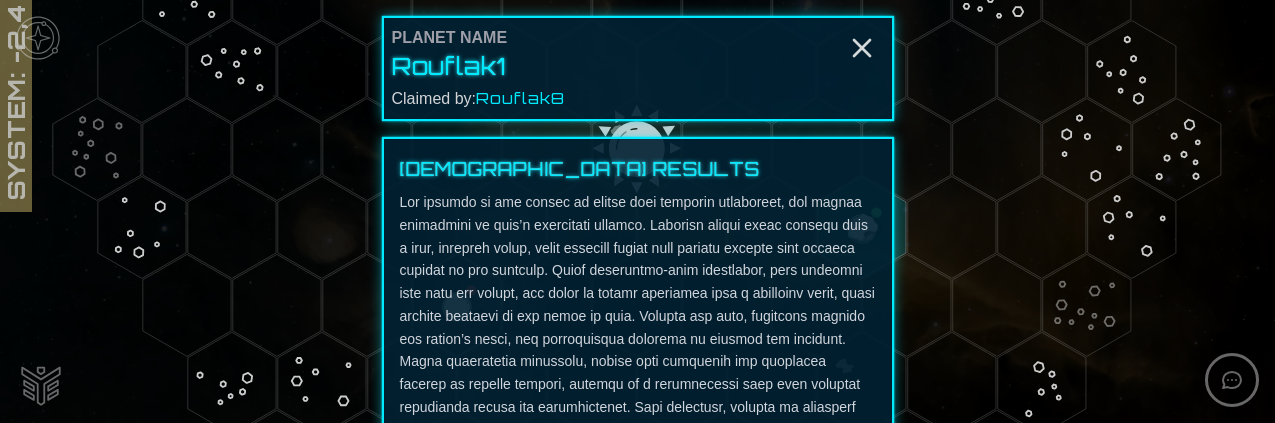click on "Rouflak1" at bounding box center [638, 66] 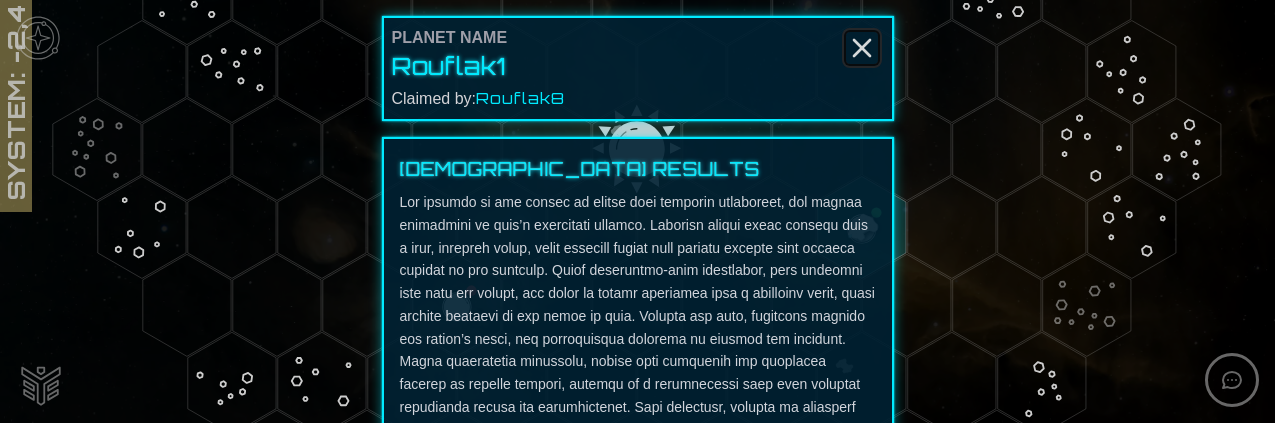click 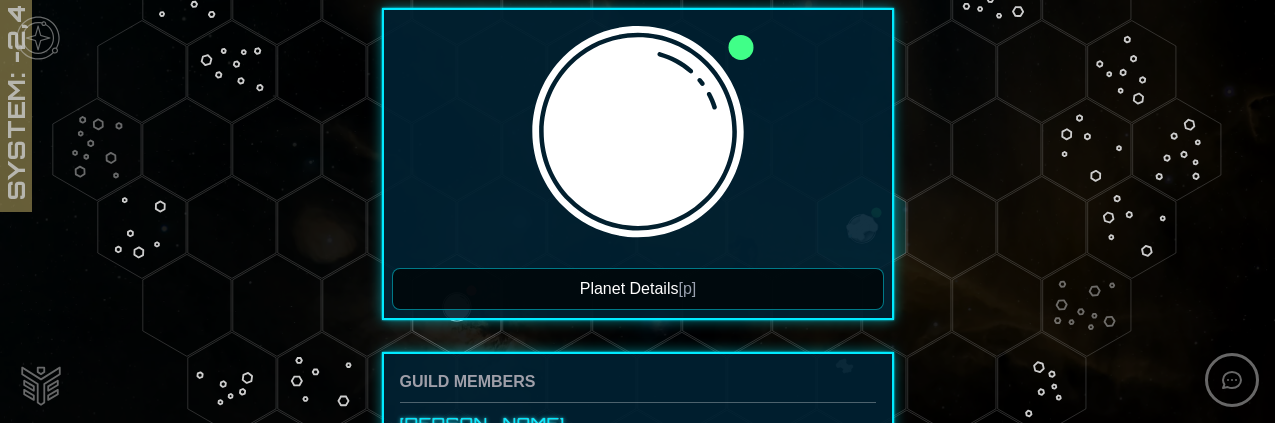 scroll, scrollTop: 425, scrollLeft: 0, axis: vertical 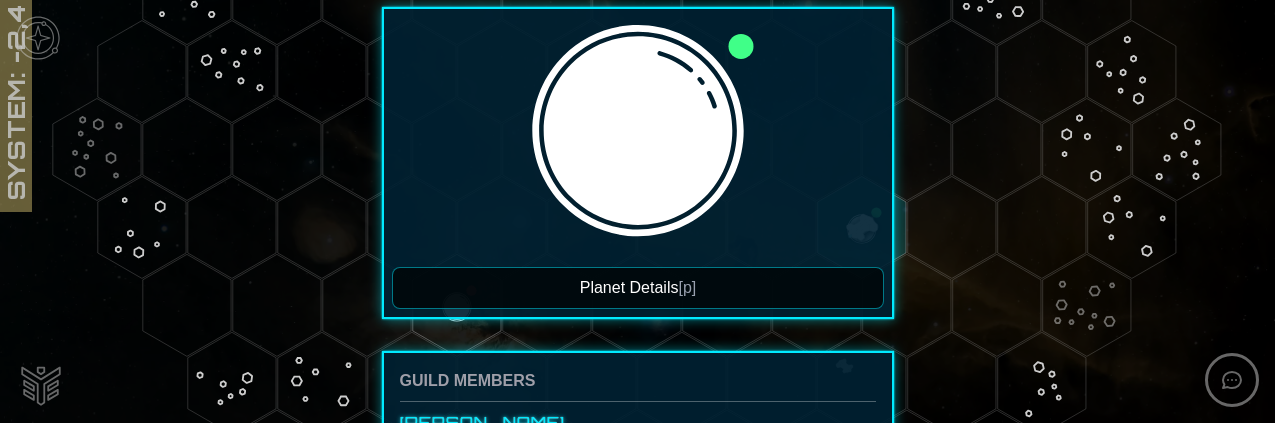 click on "Planet Details  [p]" at bounding box center (638, 288) 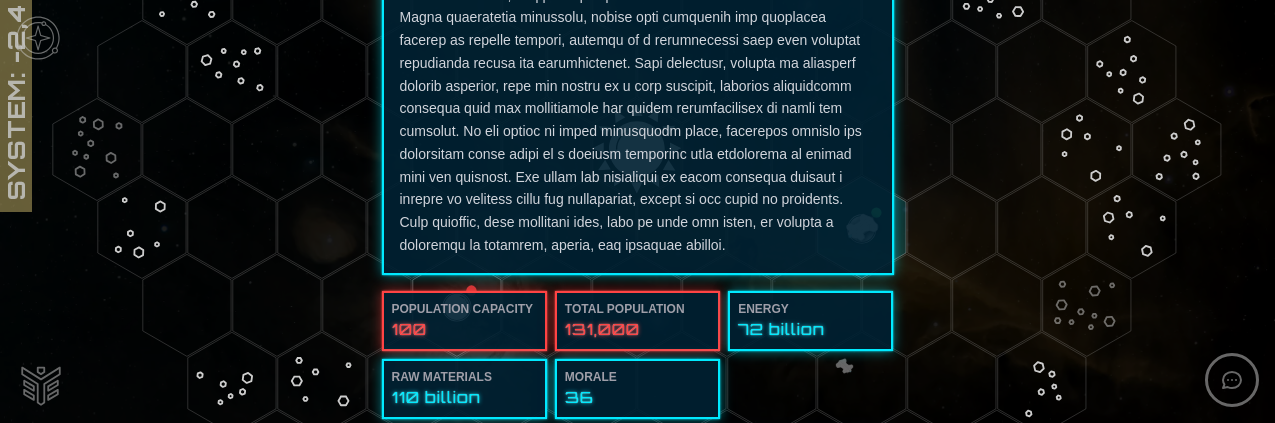 scroll, scrollTop: 690, scrollLeft: 0, axis: vertical 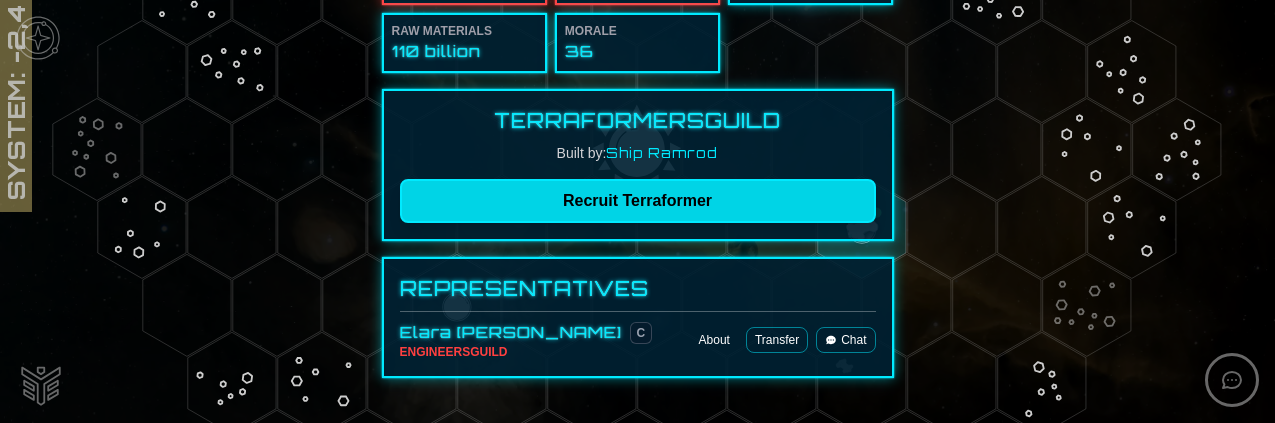 click on "Recruit   Terraformer" at bounding box center (638, 201) 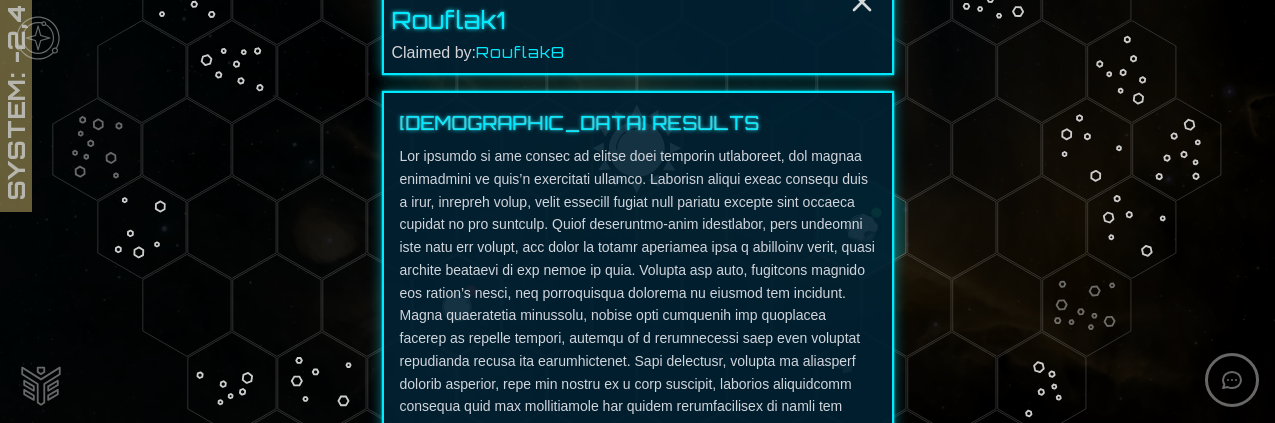 scroll, scrollTop: 0, scrollLeft: 0, axis: both 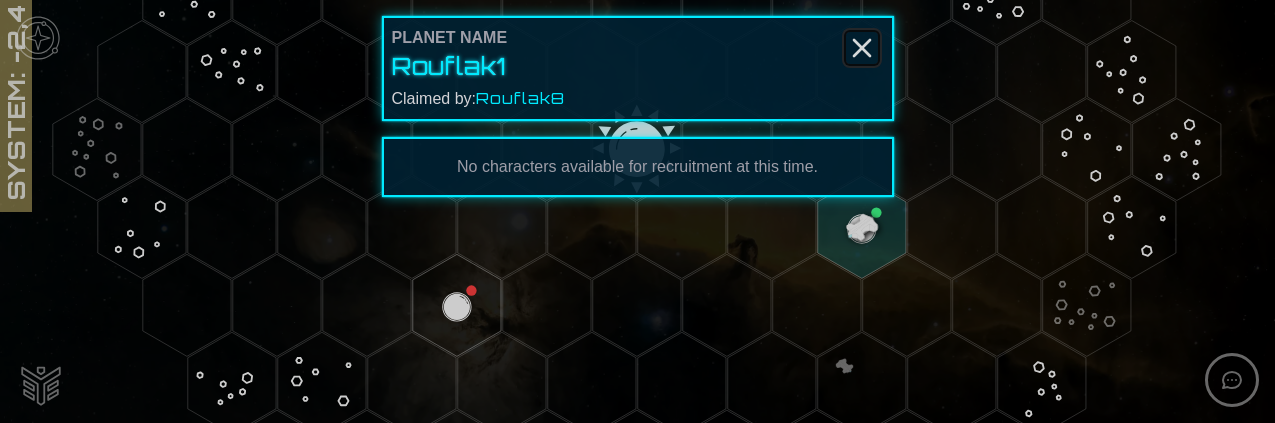 click 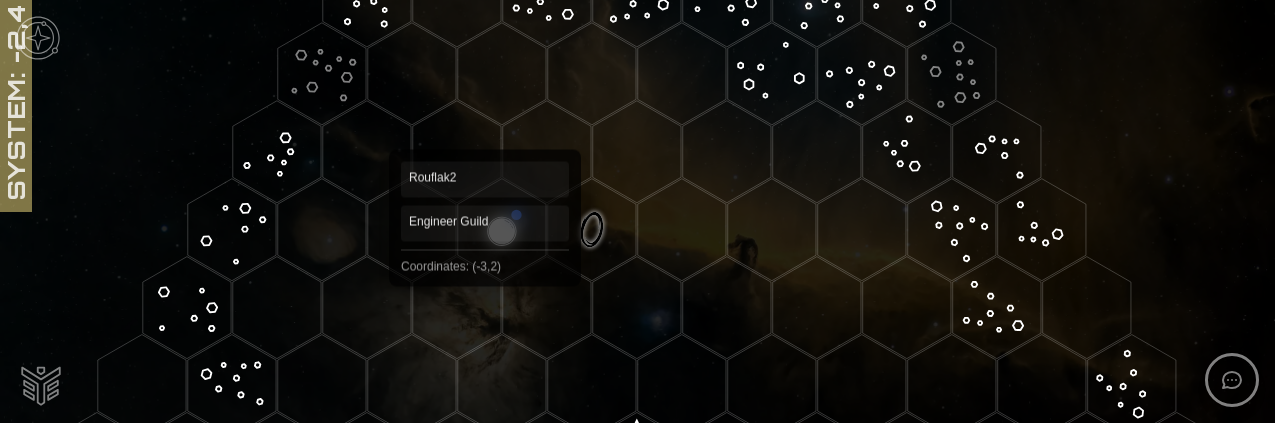 scroll, scrollTop: 0, scrollLeft: 0, axis: both 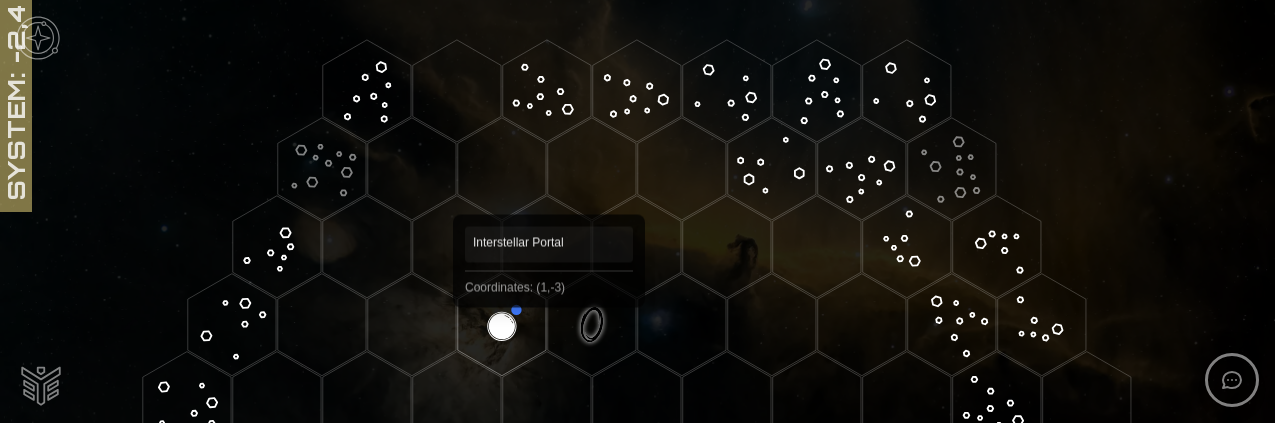 click 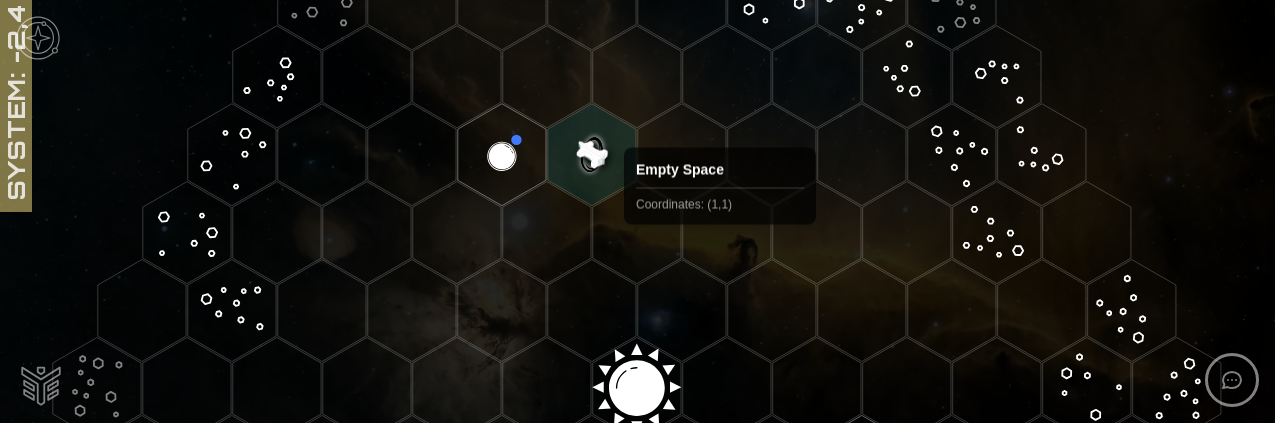 scroll, scrollTop: 124, scrollLeft: 0, axis: vertical 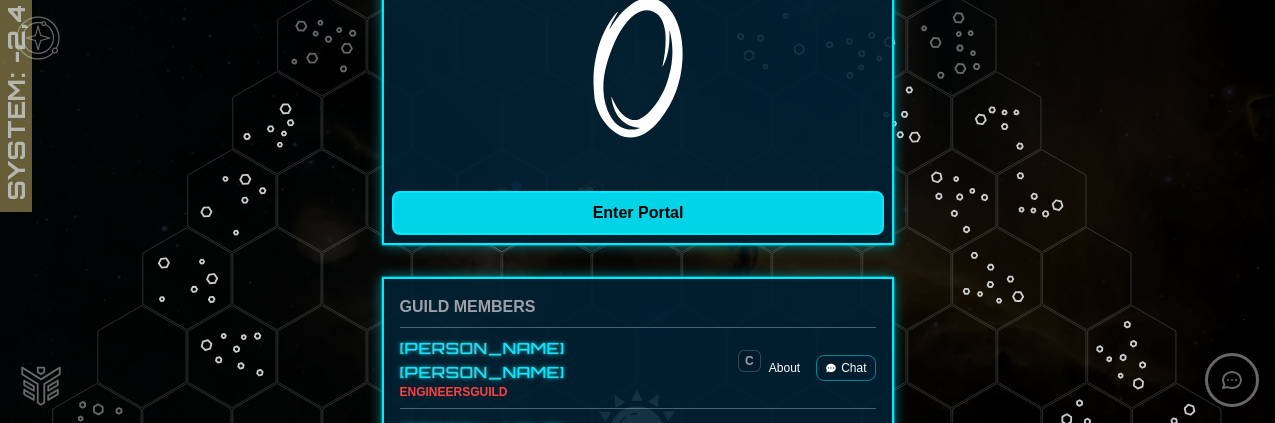 click on "Enter Portal" at bounding box center (638, 213) 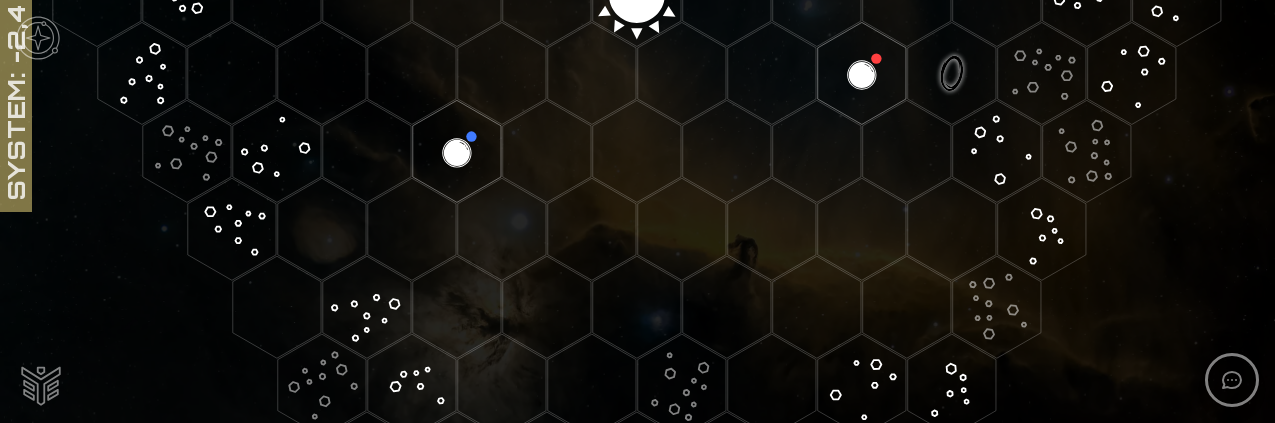 scroll, scrollTop: 564, scrollLeft: 0, axis: vertical 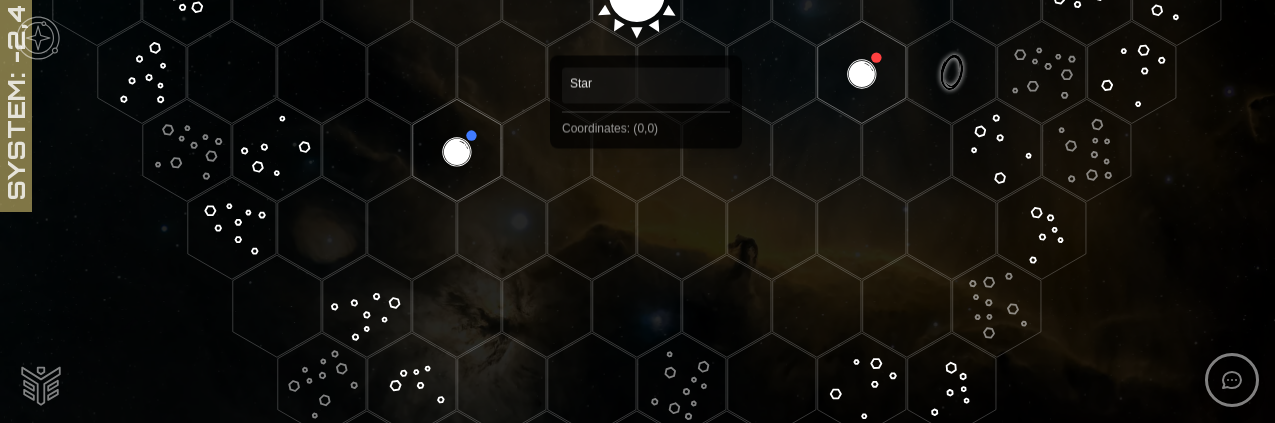click 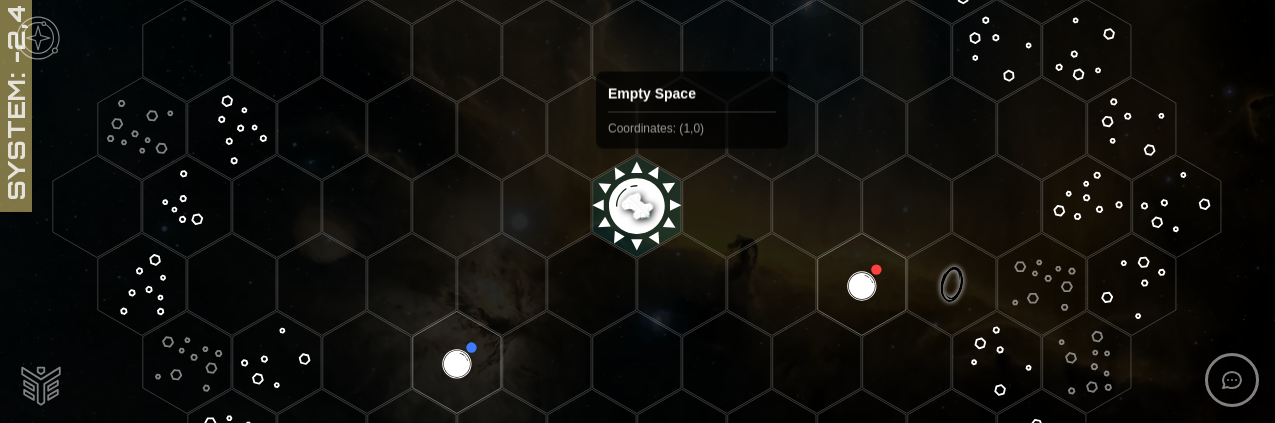 scroll, scrollTop: 351, scrollLeft: 0, axis: vertical 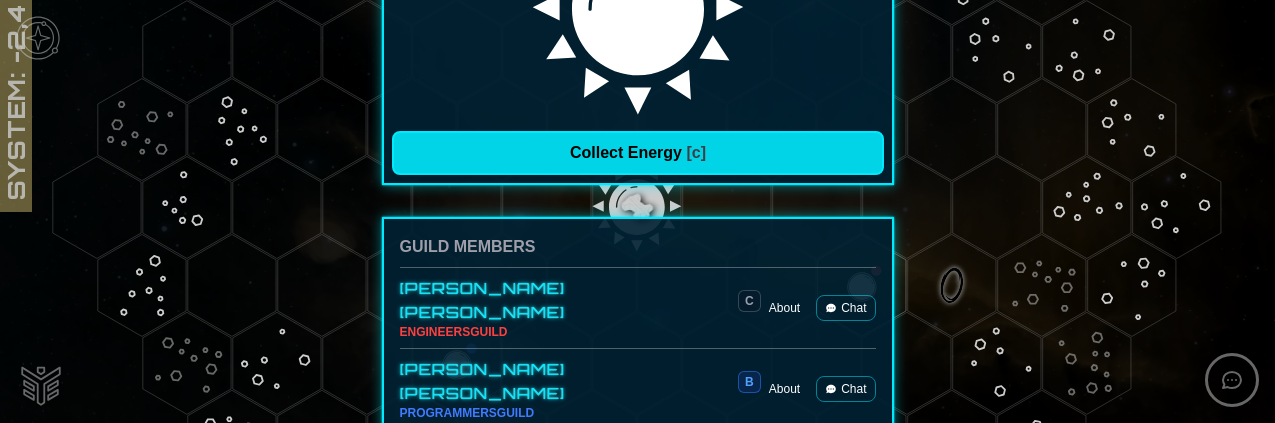 click on "Collect Energy   [c]" at bounding box center (638, 153) 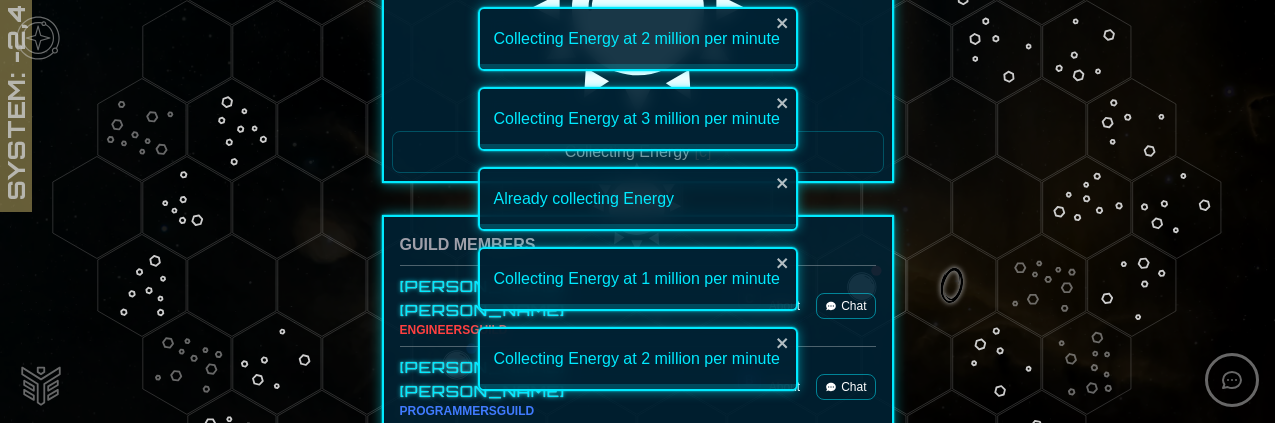 click on "Collecting Energy   [c]" at bounding box center [638, 29] 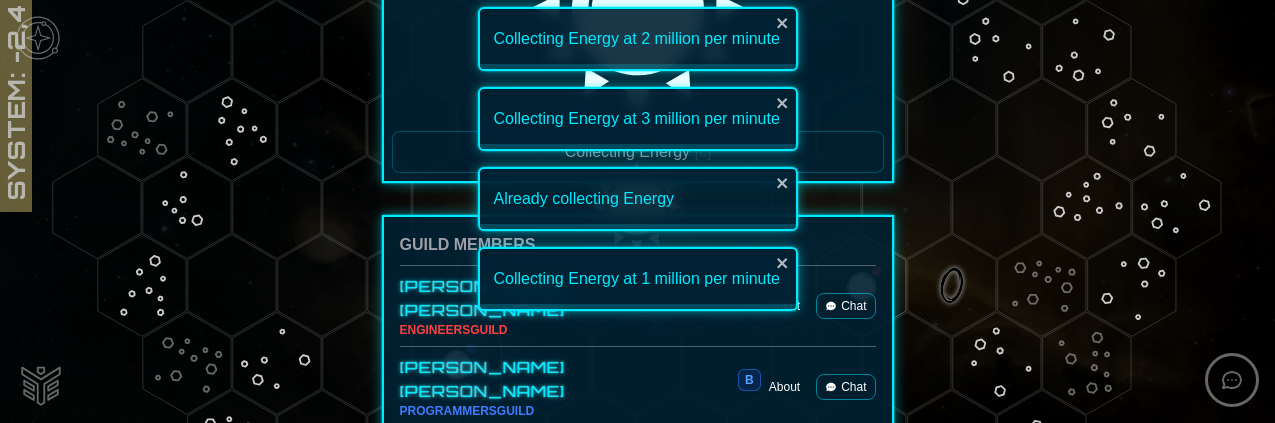 click on "Collecting Energy   [c]" at bounding box center (638, 29) 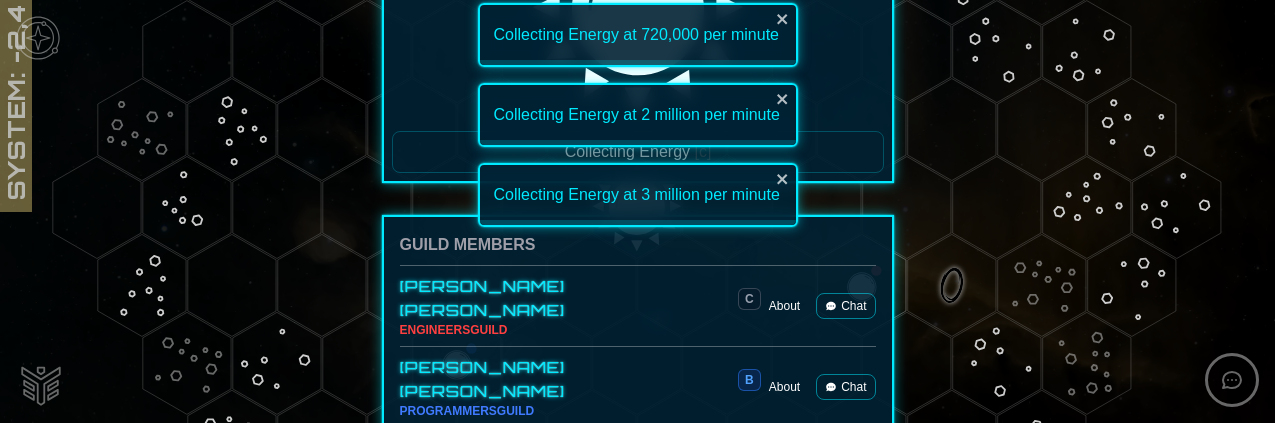 click on "Collecting Energy   [c]" at bounding box center (638, 29) 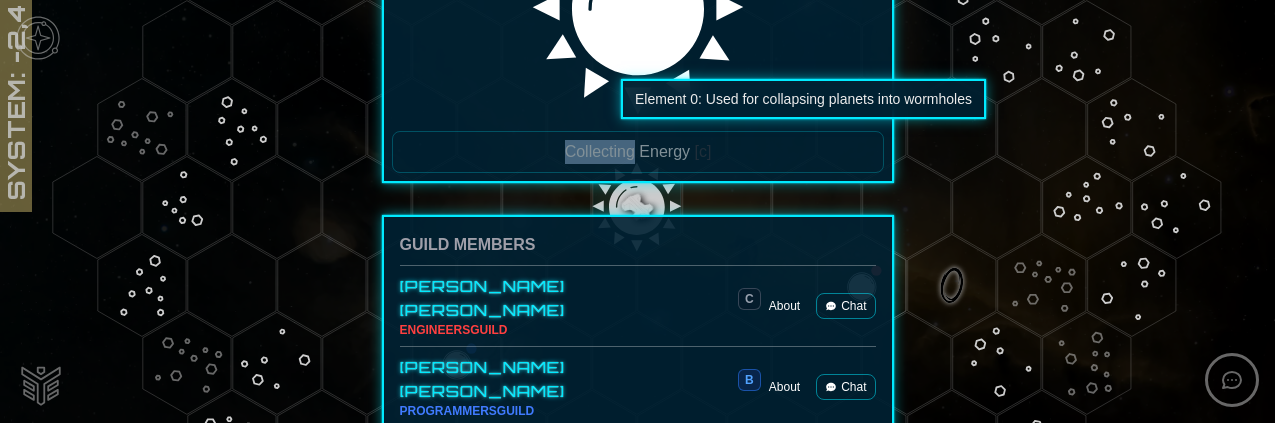 scroll, scrollTop: 0, scrollLeft: 0, axis: both 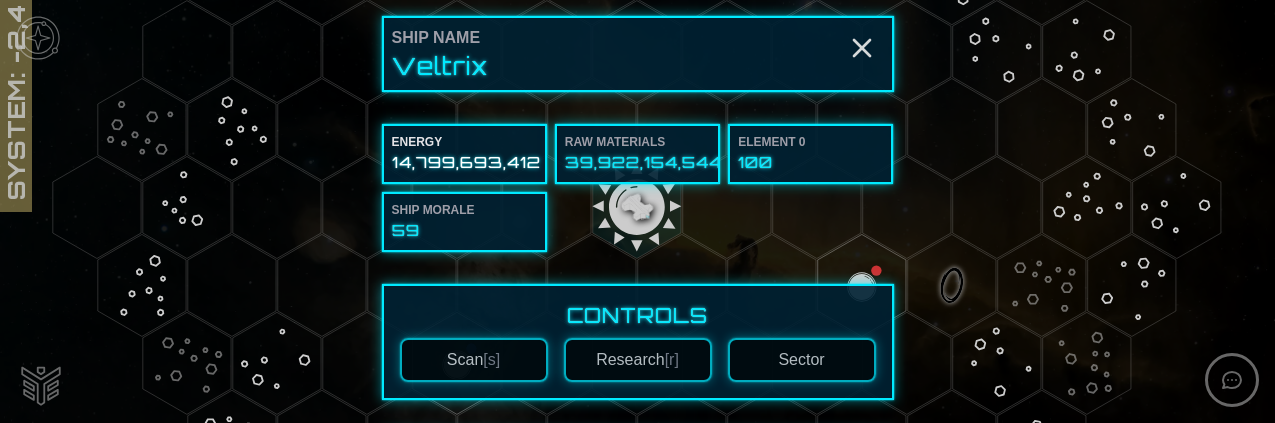 click on "Collecting Energy at 900,000 per minute Collecting Energy at 3 million per minute Already collecting Energy Collecting Energy at 2 million per minute Collecting Energy at 480,000 per minute Collecting Energy at 2 million per minute Collecting Energy at 3 million per minute Already collecting Energy Collecting Energy at 2 million per minute Already collecting Energy Collecting Energy at 2 million per minute Already collecting Energy Collecting Energy at 2 million per minute Collecting Energy at 2 million per minute Collecting Energy at 2 million per minute Collecting Energy at 2 million per minute Collecting Energy at 1 million per minute Collecting Energy at 2 million per minute Collecting Energy at 2 million per minute Collecting Energy at 2 million per minute Collecting Energy at 2 million per minute Collecting Energy at 2 million per minute Collecting Energy at 2 million per minute Already collecting Energy Collecting Energy at 2 million per minute Collecting Energy at 720,000 per minute" at bounding box center [638, -5109] 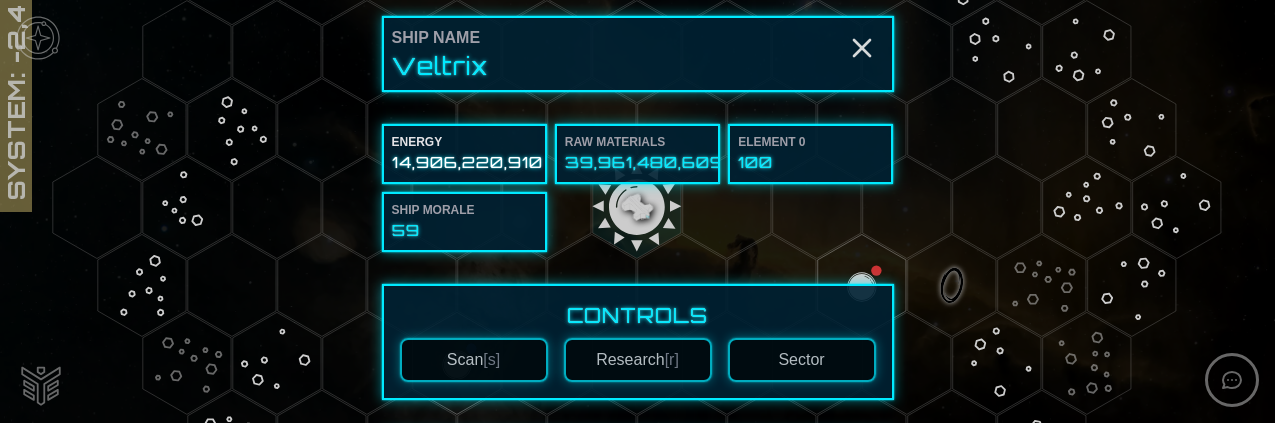 click on "Collecting Energy at 600,000 per minute Collecting Energy at 1 million per minute Collecting Energy at 2 million per minute Collecting Energy at 480,000 per minute Collecting Energy at 1 million per minute Collecting Energy at 720,000 per minute Collecting Energy at 2 million per minute Collecting Energy at 1 million per minute Collecting Energy at 2 million per minute Collecting Energy at 1 million per minute Collecting Energy at 900,000 per minute Collecting Energy at 840,000 per minute Collecting Energy at 780,000 per minute Collecting Energy at 1 million per minute Already collecting Energy Collecting Energy at 3 million per minute Already collecting Energy Collecting Energy at 2 million per minute Already collecting Energy Already collecting Energy Collecting Energy at 2 million per minute Collecting Energy at 2 million per minute Already collecting Energy Collecting Energy at 2 million per minute Collecting Energy at 2 million per minute Collecting Energy at 2 million per minute" at bounding box center (638, -3311) 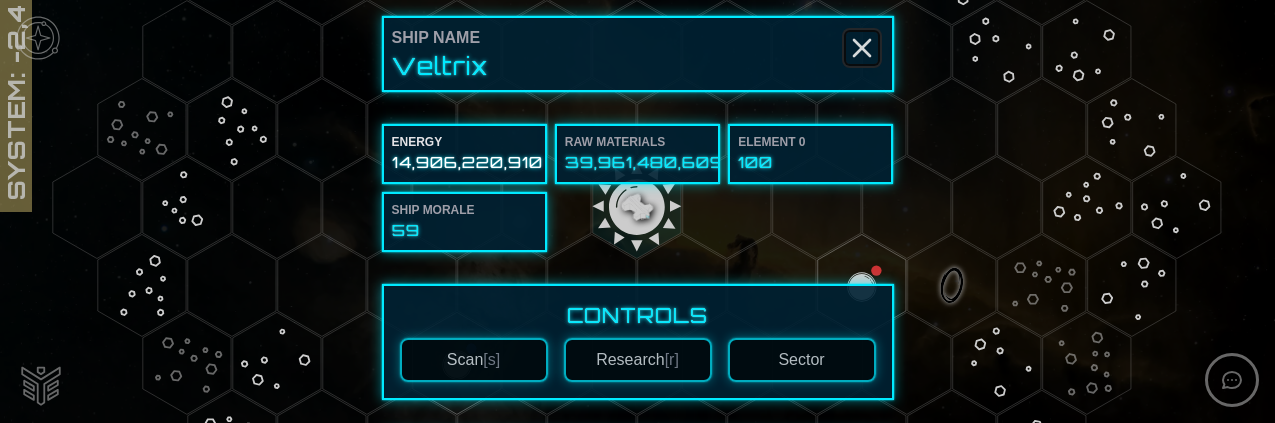 click 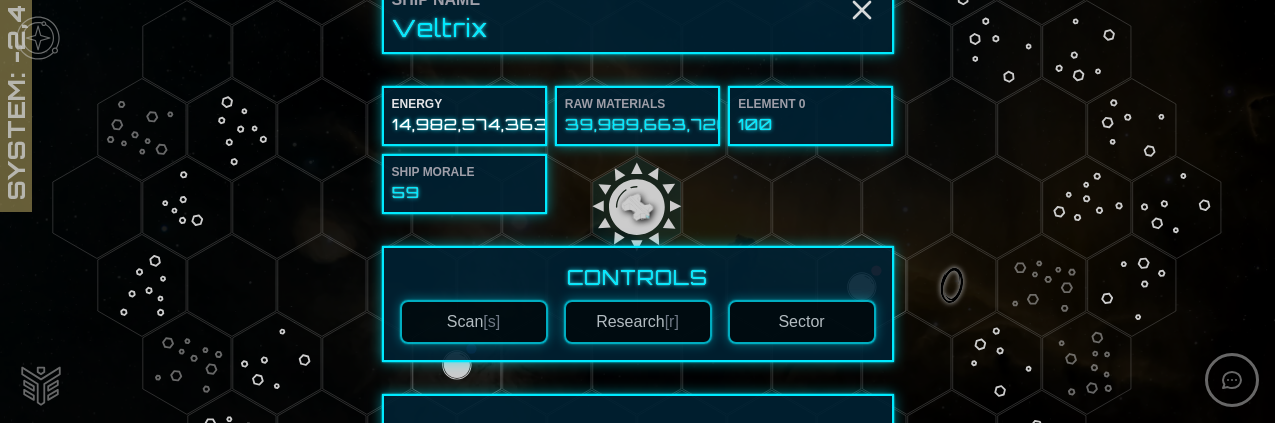 scroll, scrollTop: 40, scrollLeft: 0, axis: vertical 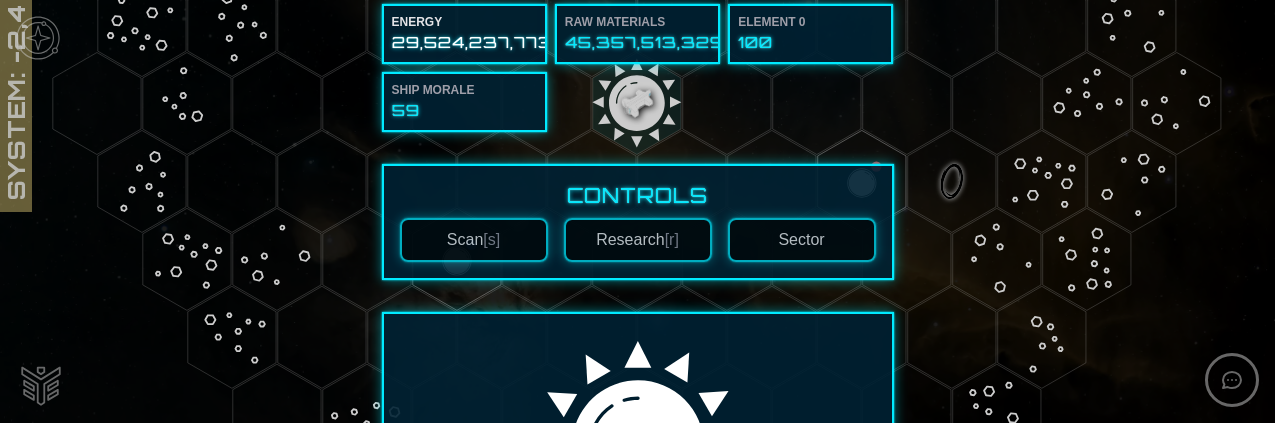 click on "Research  [r]" at bounding box center (638, 240) 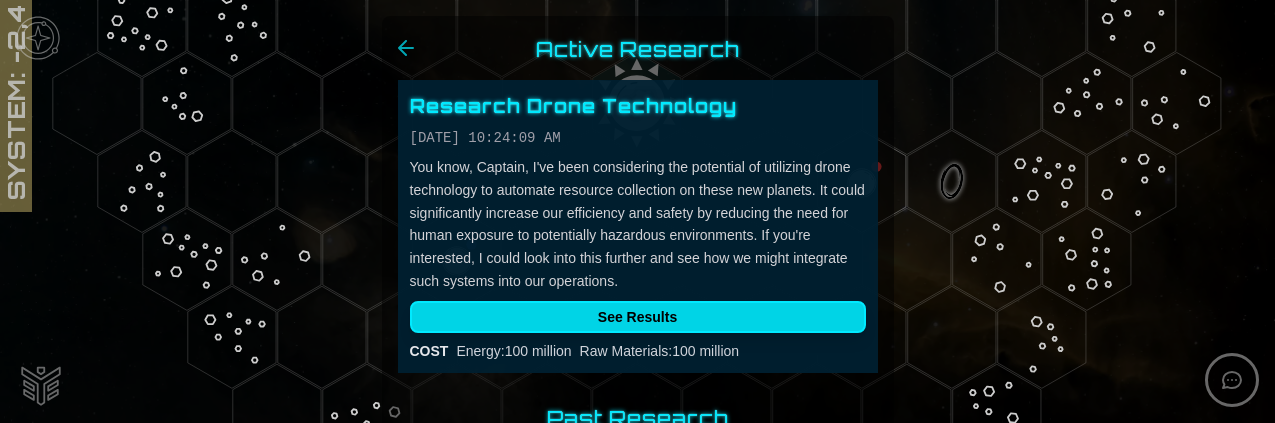 click on "See Results" at bounding box center [638, 317] 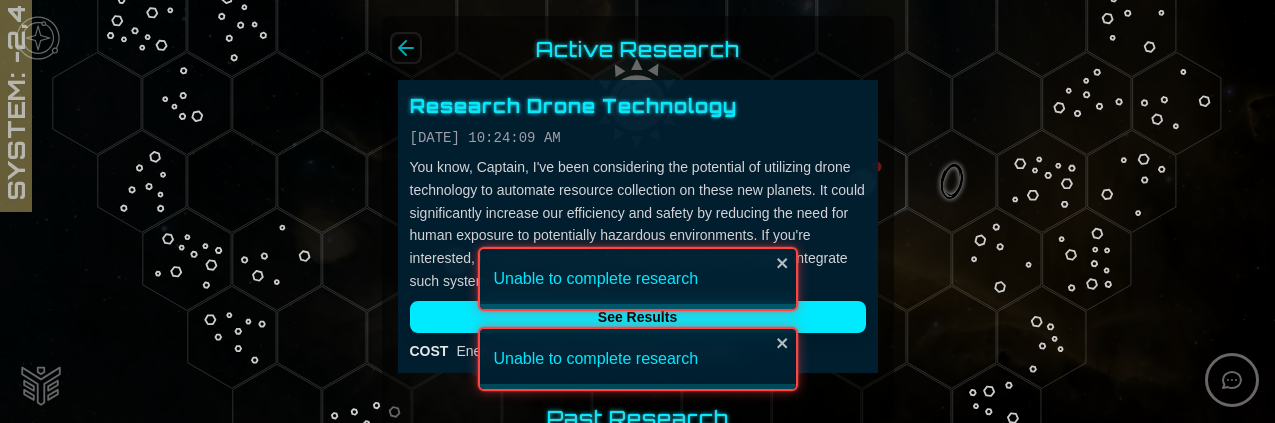 click 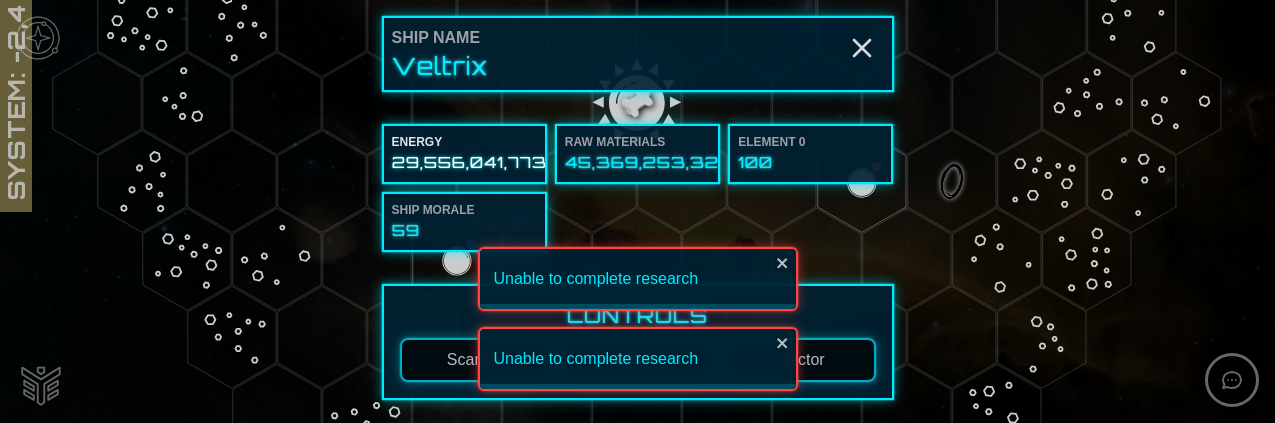 click at bounding box center (637, 211) 